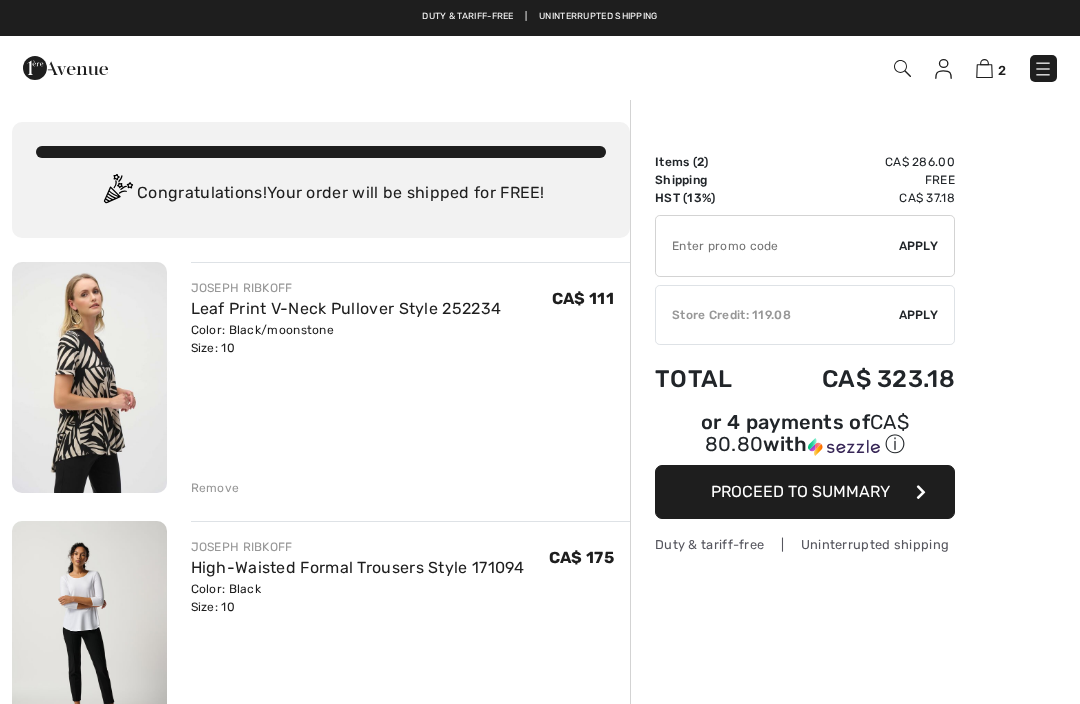 scroll, scrollTop: 0, scrollLeft: 0, axis: both 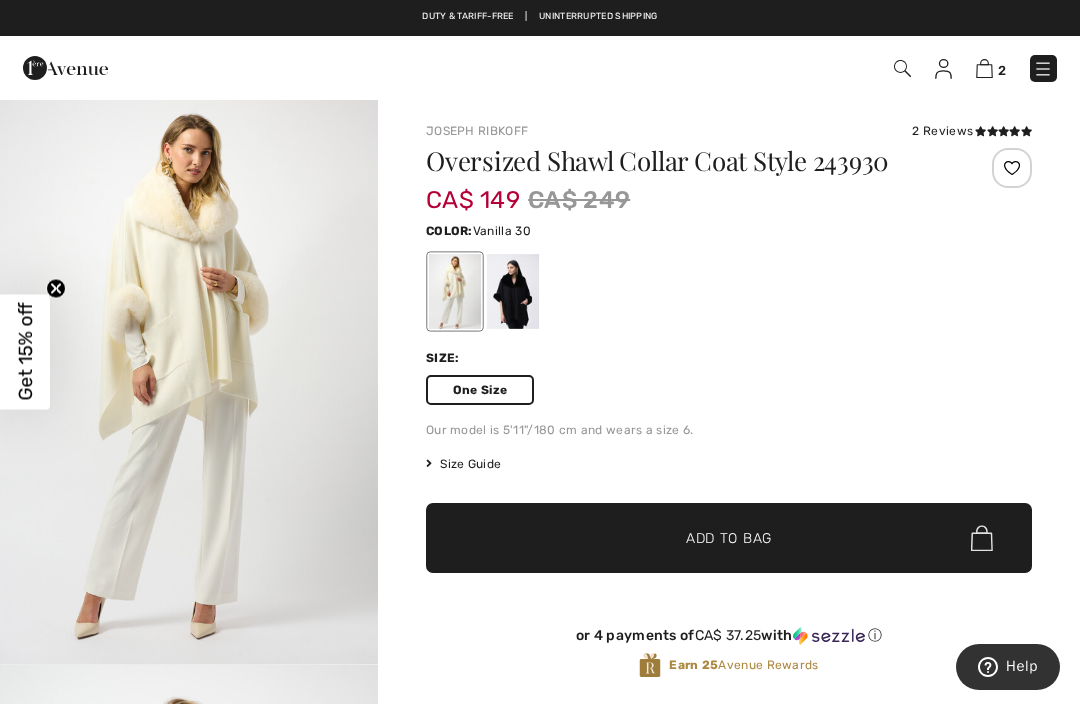 click on "Joseph Ribkoff
2 Reviews
2 Reviews
Oversized Shawl Collar Coat  Style 243930
CA$ 149 CA$ 249
Color:  Vanilla 30
Size:
One Size
Our model is 5'11"/180 cm and wears a size 6.
Size Guide
I can't find my size
Select Size
One Size
✔ Added to Bag
Add to Bag
Clearance item. Store credit only.
or 4 payments of  CA$ 37.25  with    ⓘ Earn 25  Avenue Rewards
Details
Care" at bounding box center [729, 654] 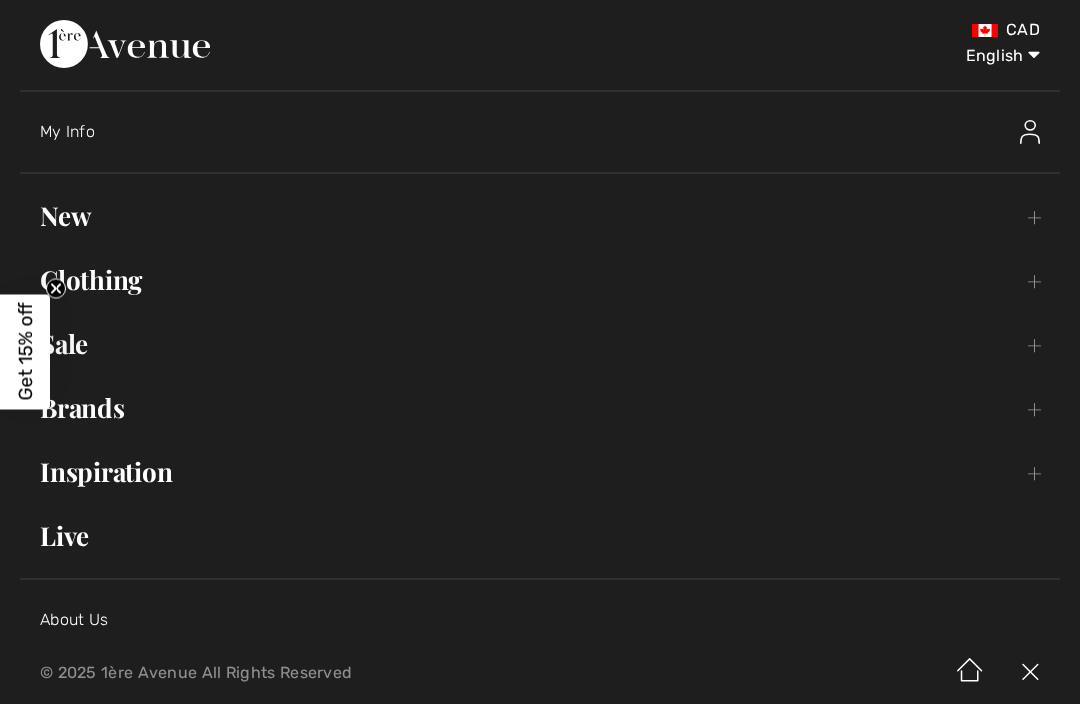 click on "Clothing Toggle submenu" at bounding box center [540, 280] 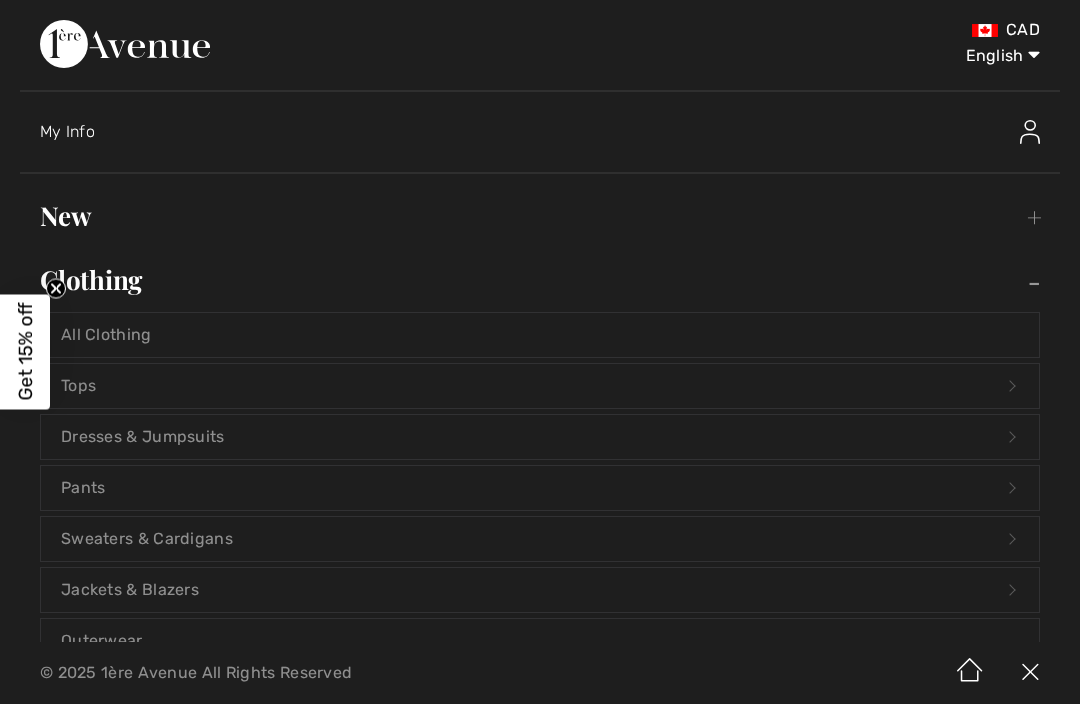 click on "Pants Open submenu" at bounding box center (540, 488) 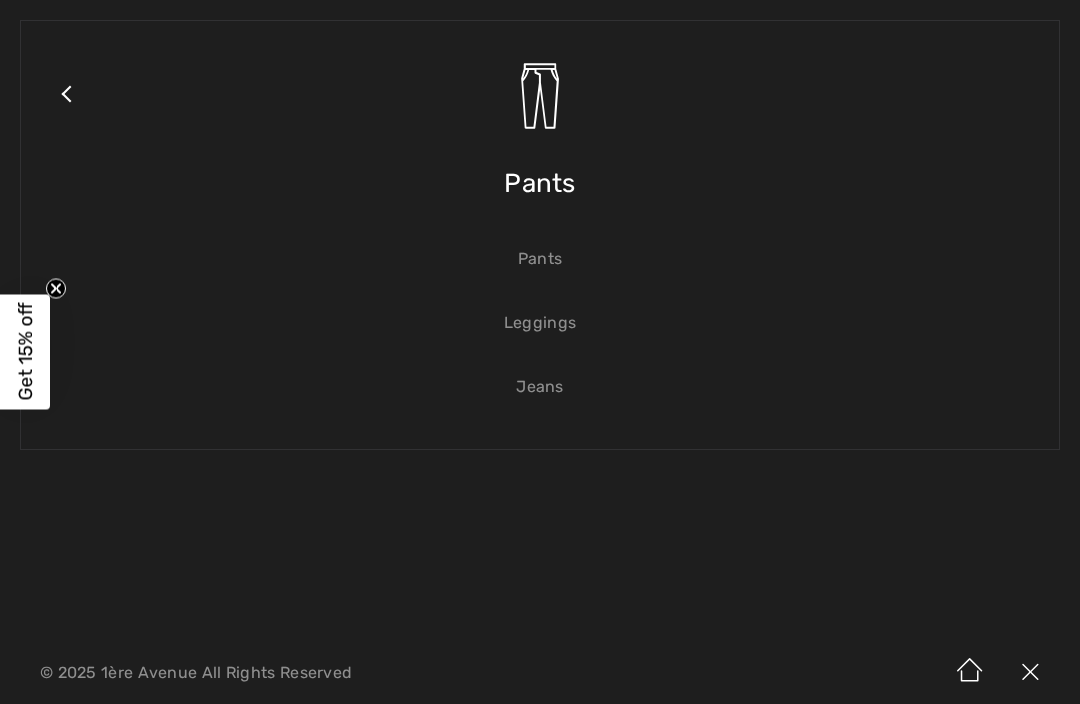 click on "Pants" at bounding box center [540, 259] 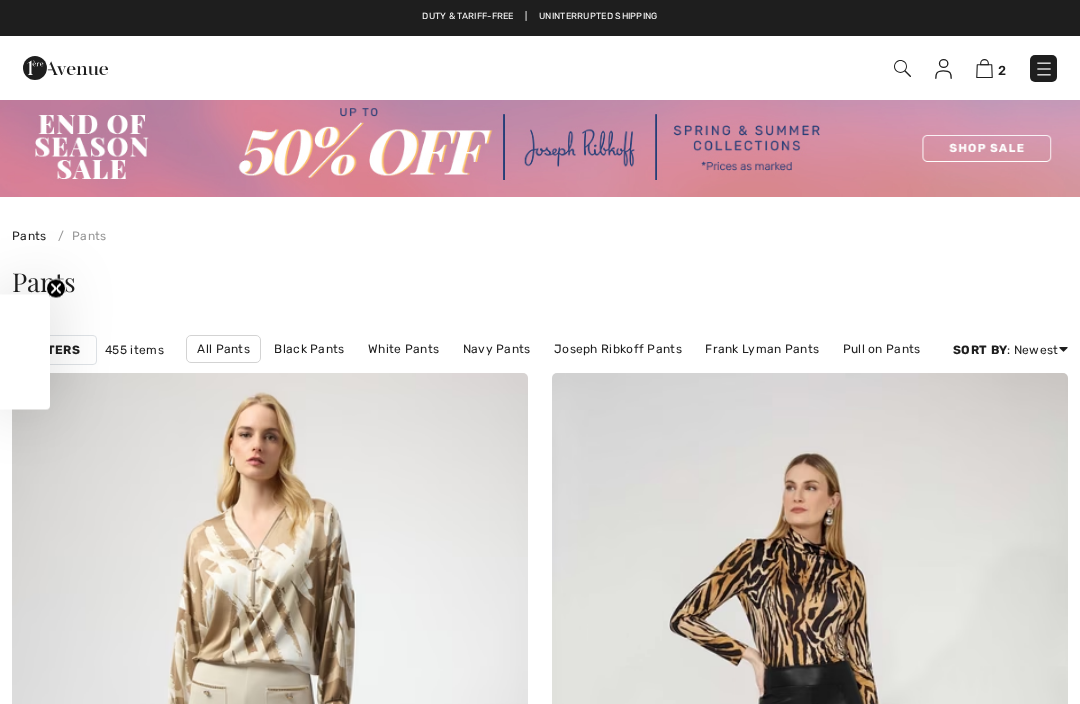 scroll, scrollTop: 57, scrollLeft: 0, axis: vertical 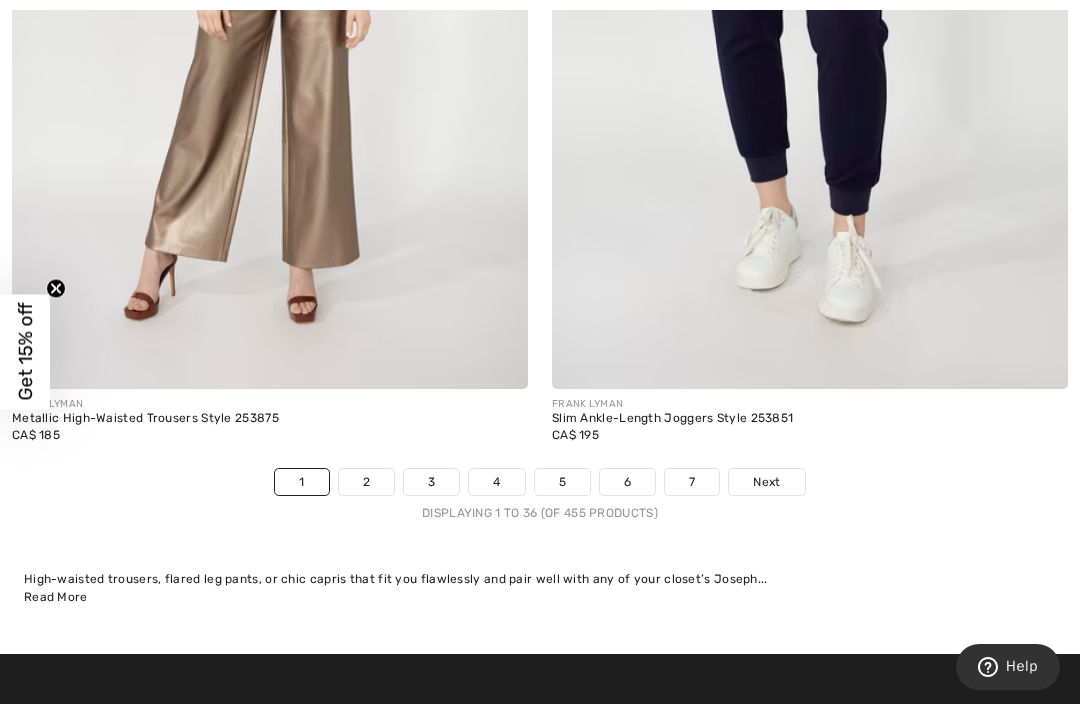 click on "2" at bounding box center [366, 482] 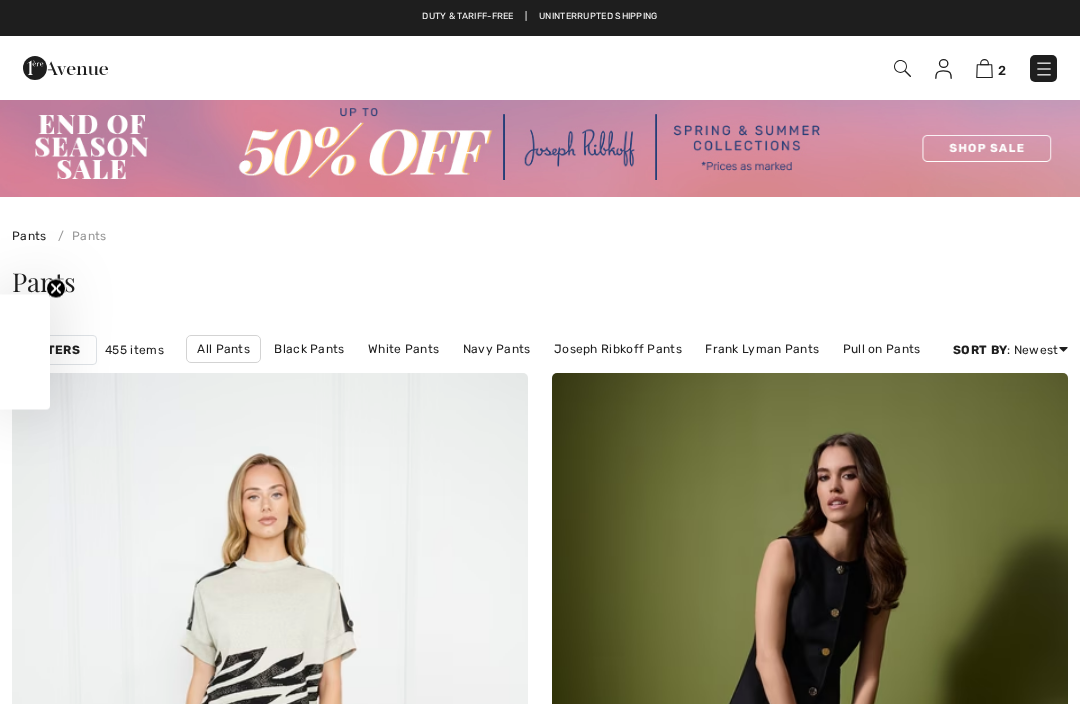 scroll, scrollTop: 0, scrollLeft: 0, axis: both 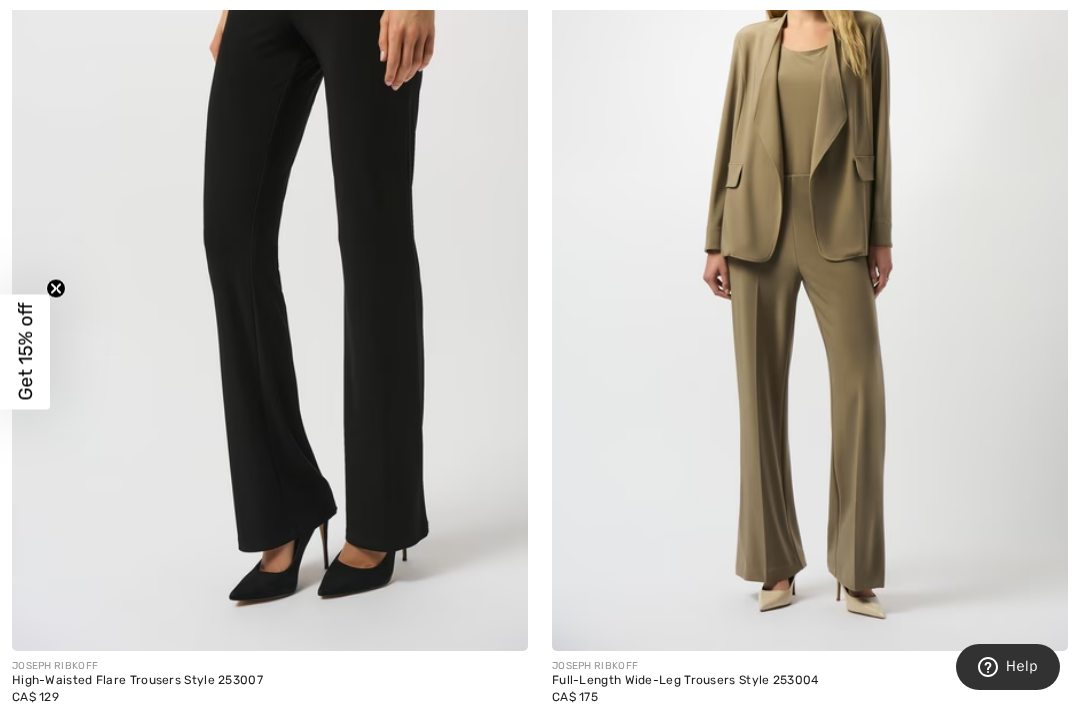 click on "JOSEPH RIBKOFF" at bounding box center (270, 666) 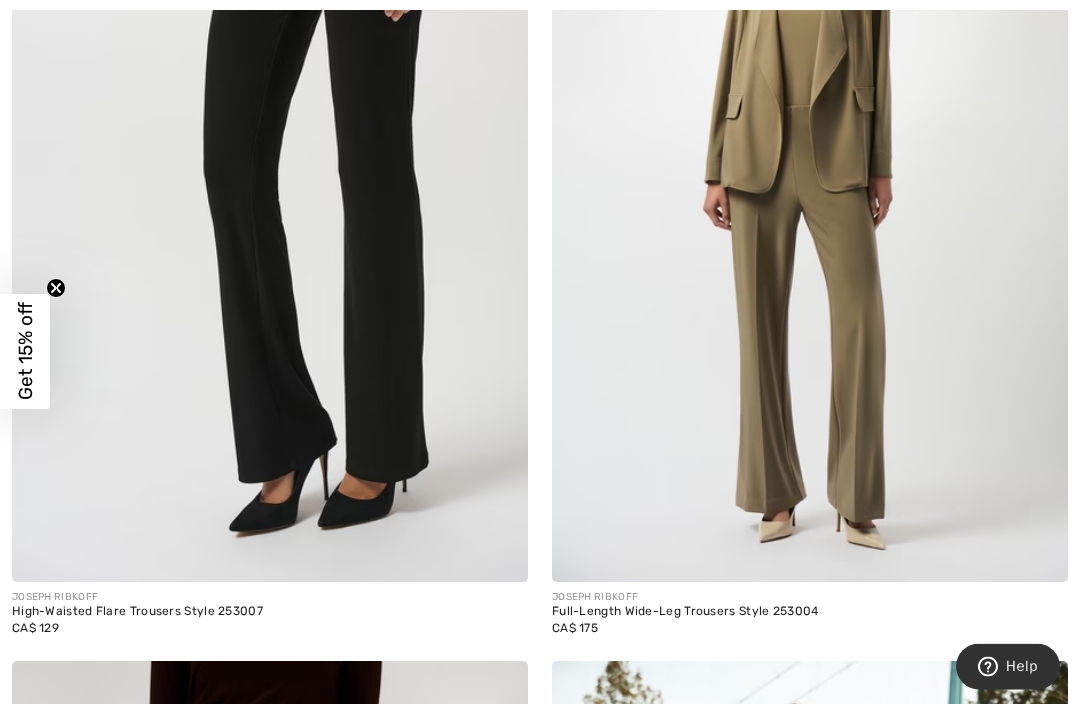 scroll, scrollTop: 5926, scrollLeft: 0, axis: vertical 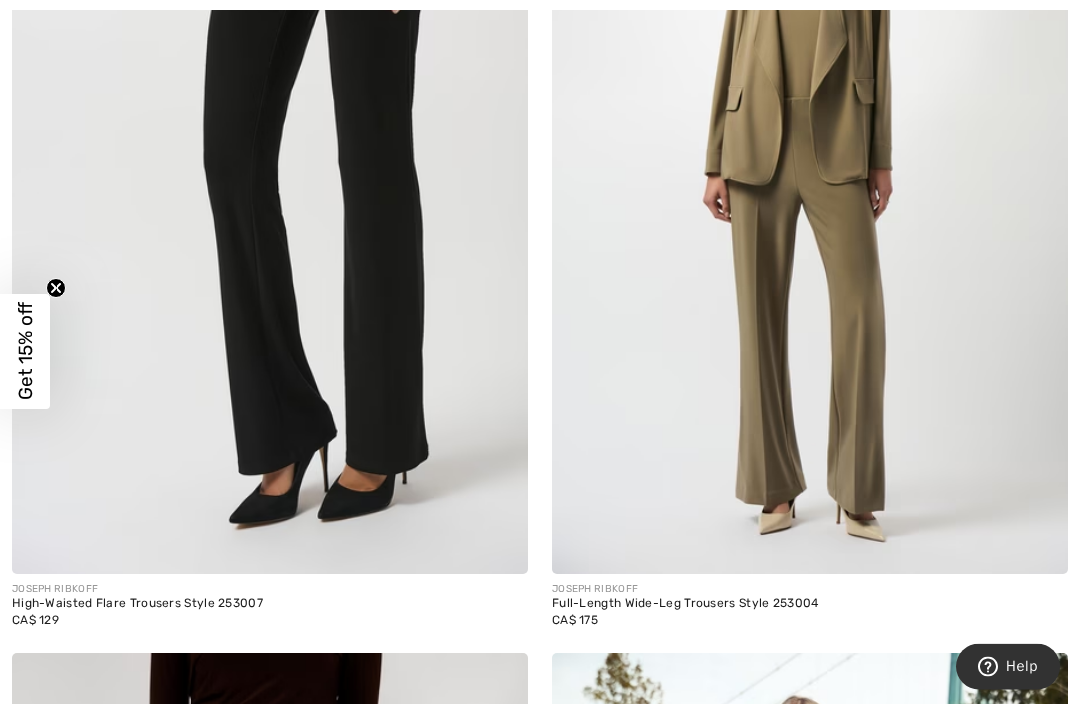 click on "High-Waisted Flare Trousers Style 253007" at bounding box center (270, 605) 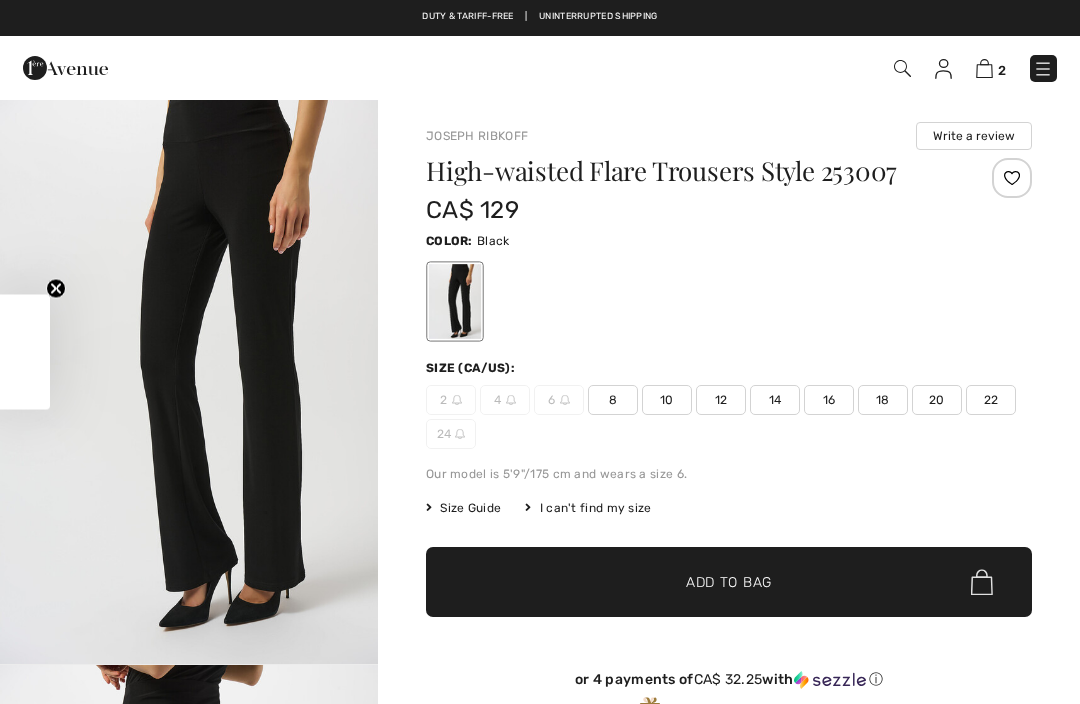 scroll, scrollTop: 0, scrollLeft: 0, axis: both 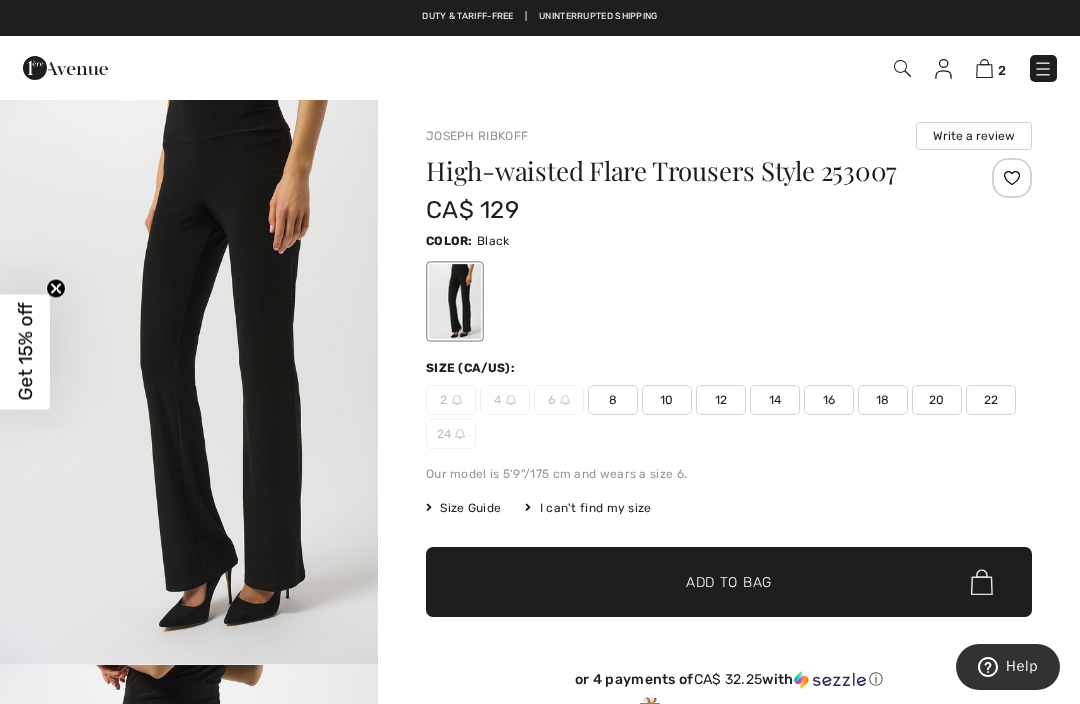 click on "10" at bounding box center (667, 400) 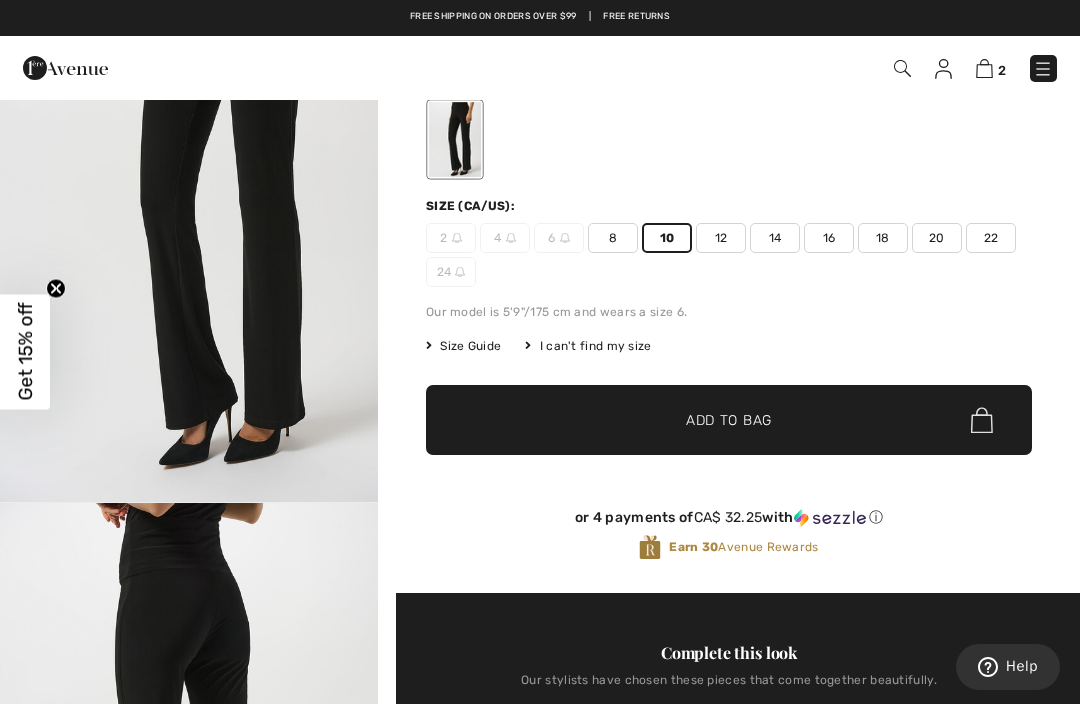 scroll, scrollTop: 0, scrollLeft: 0, axis: both 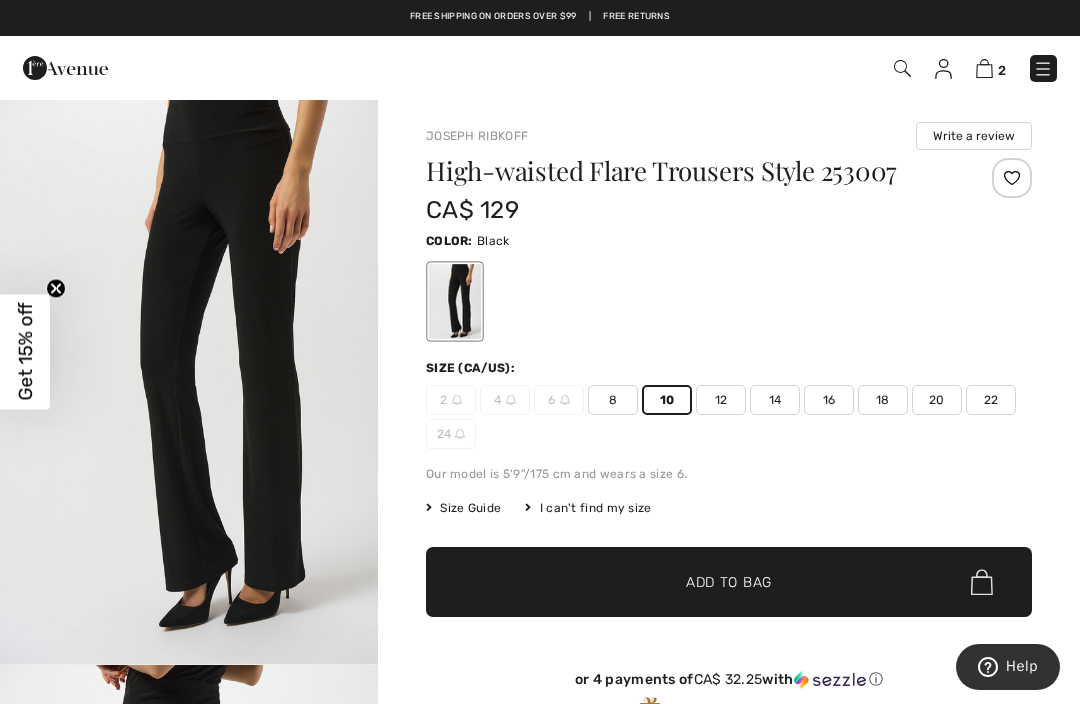 click on "Add to Bag" at bounding box center (729, 582) 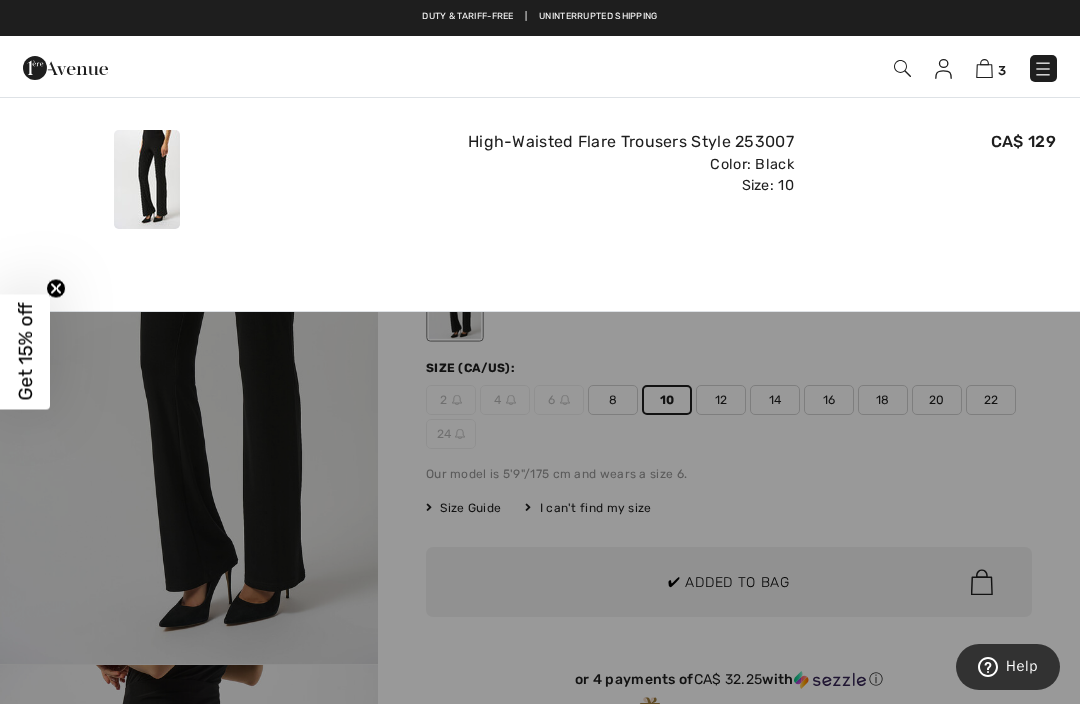 scroll, scrollTop: 0, scrollLeft: 0, axis: both 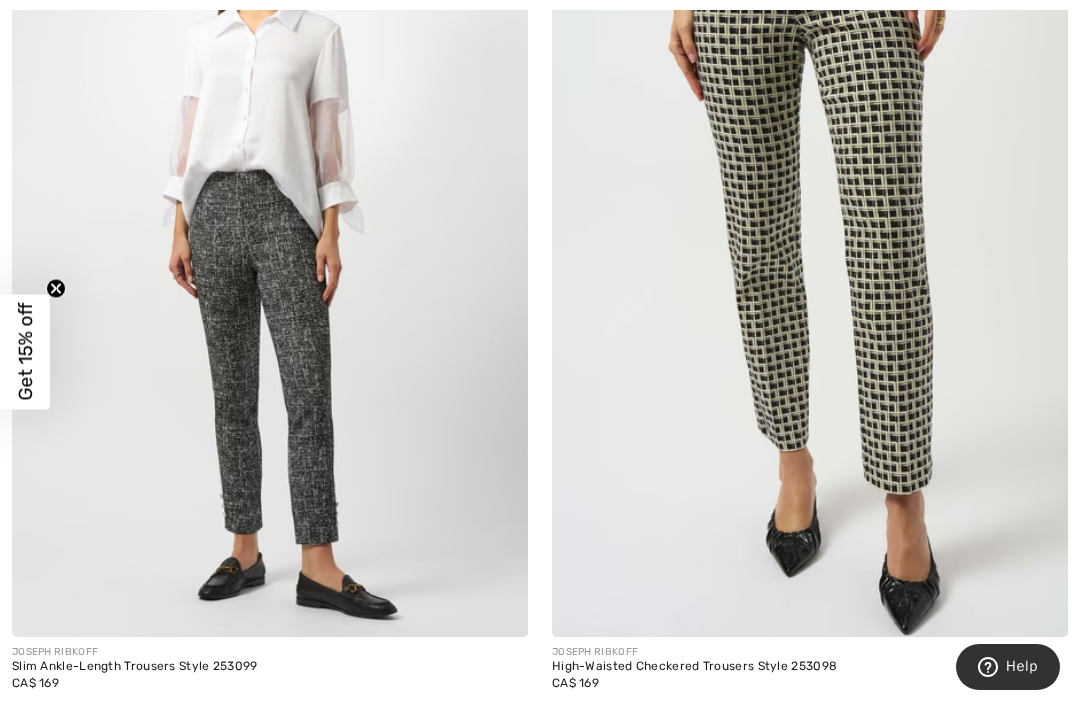 click on "3" at bounding box center (486, 730) 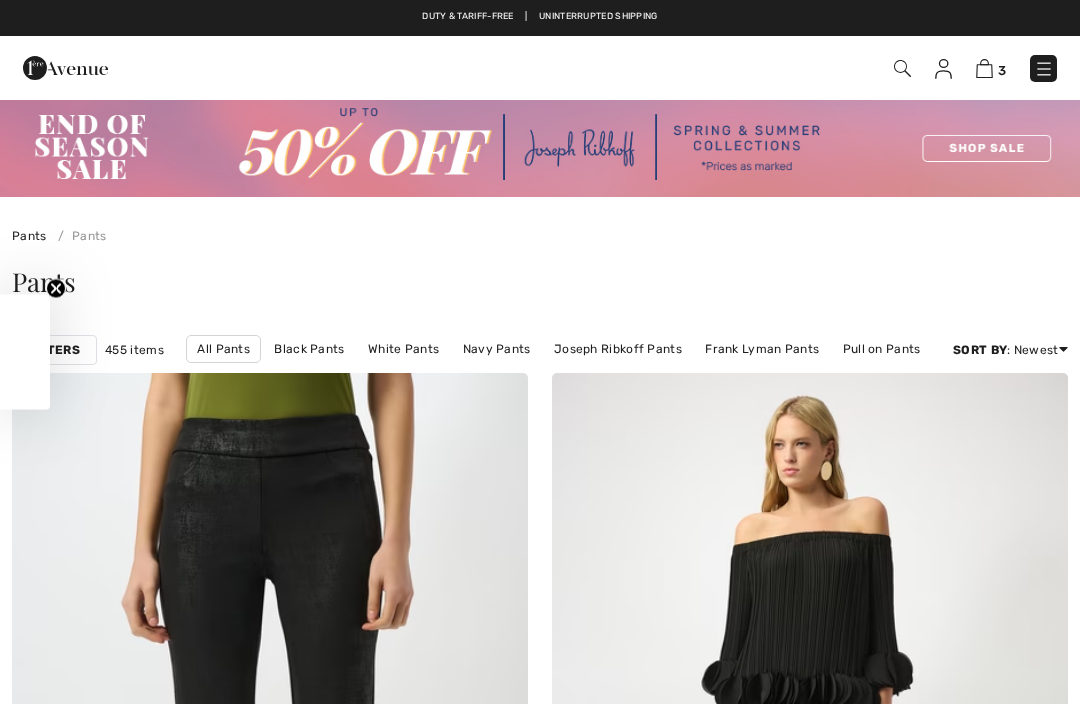 scroll, scrollTop: 0, scrollLeft: 0, axis: both 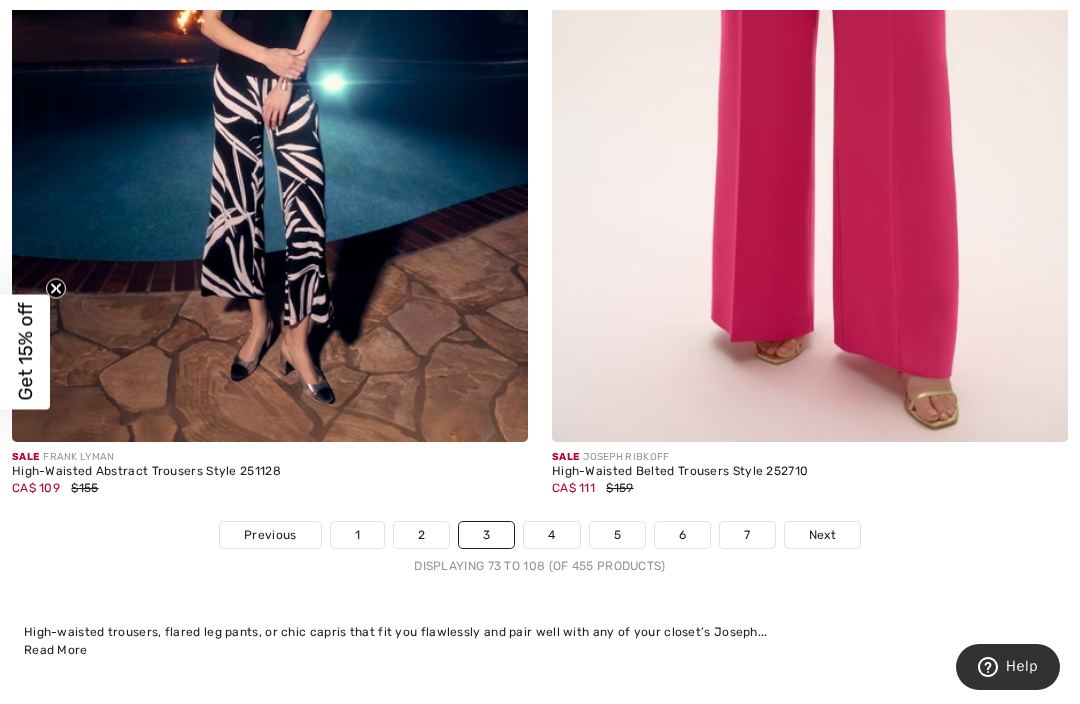 click on "4" at bounding box center (551, 535) 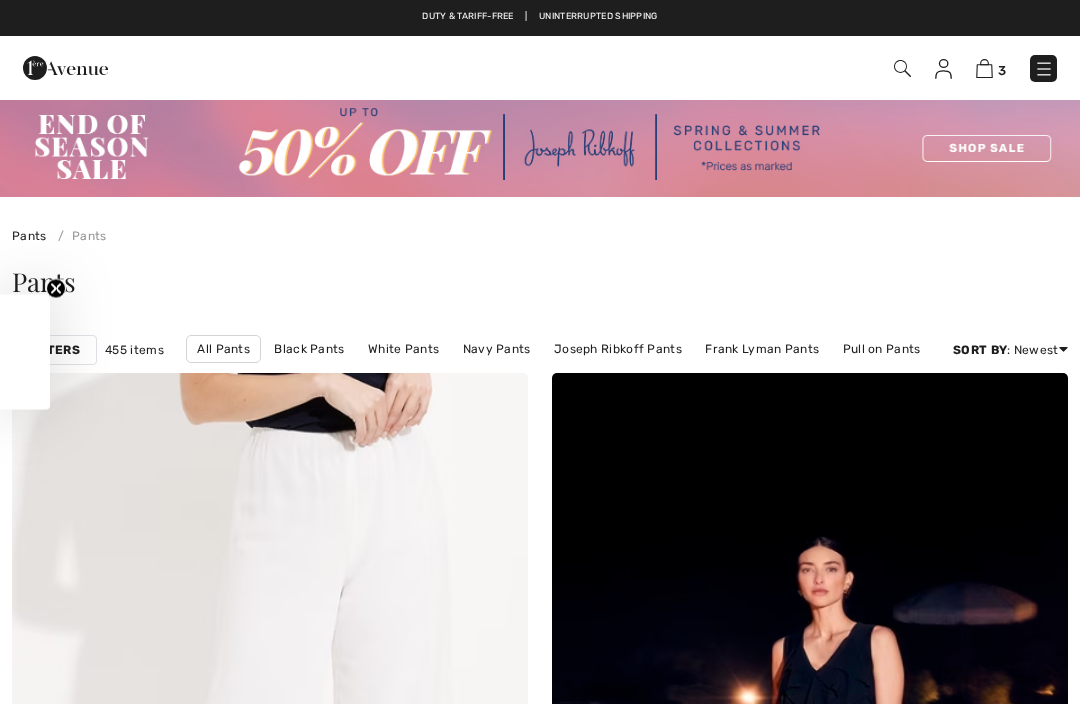 scroll, scrollTop: 0, scrollLeft: 0, axis: both 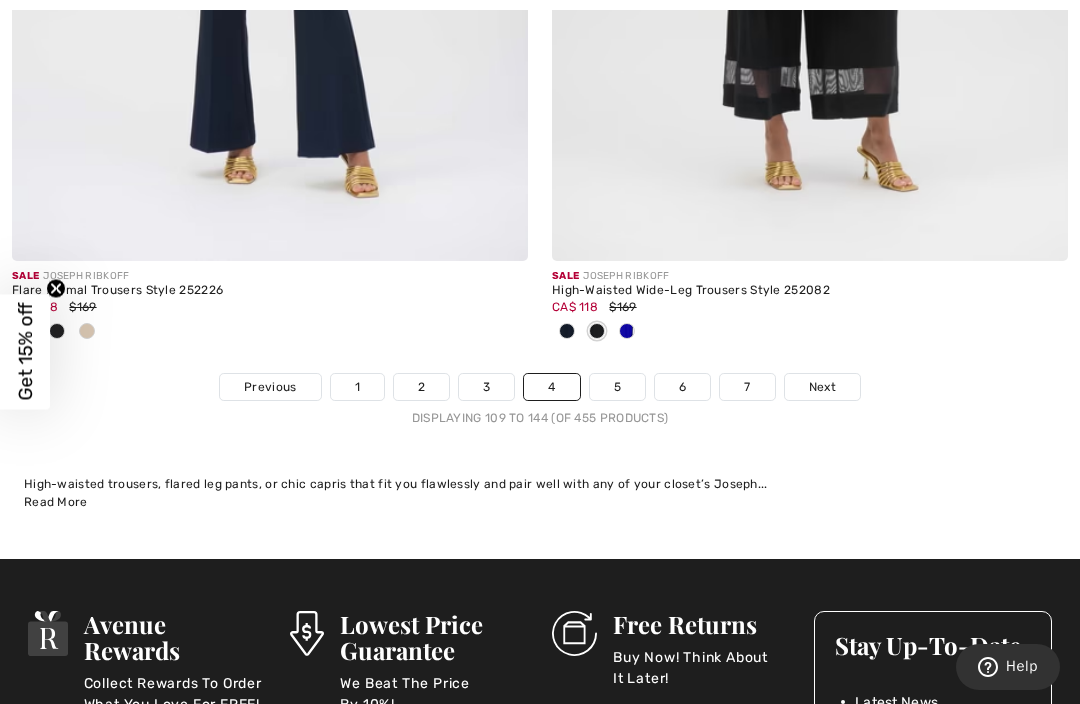 click on "5" at bounding box center (617, 387) 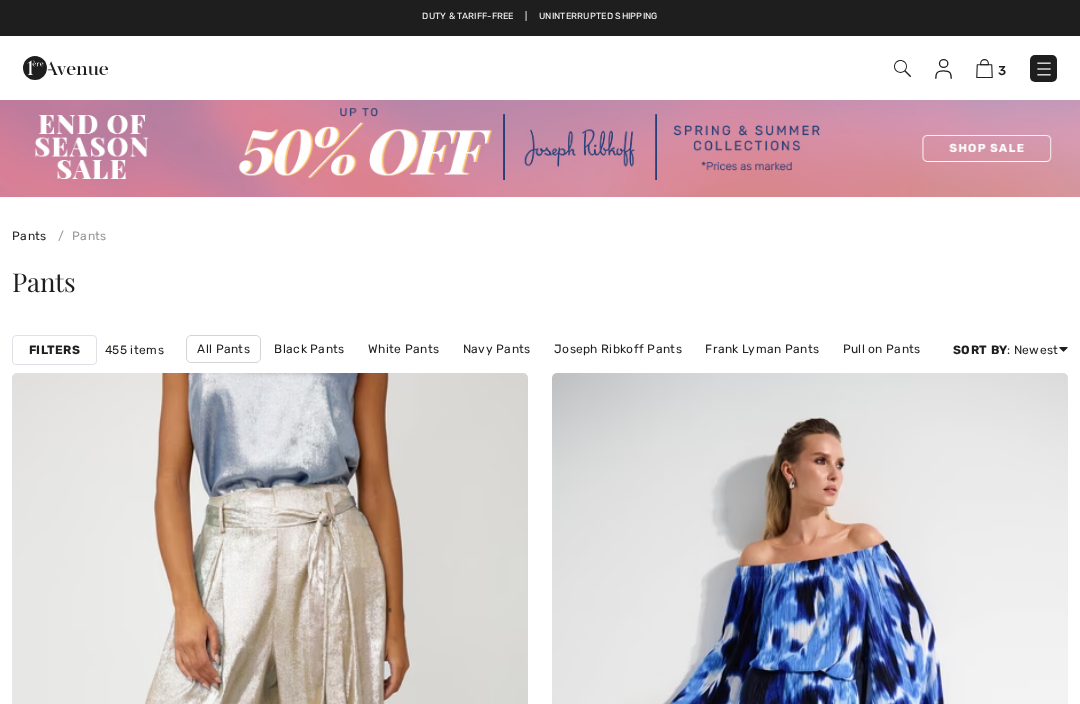 scroll, scrollTop: 0, scrollLeft: 0, axis: both 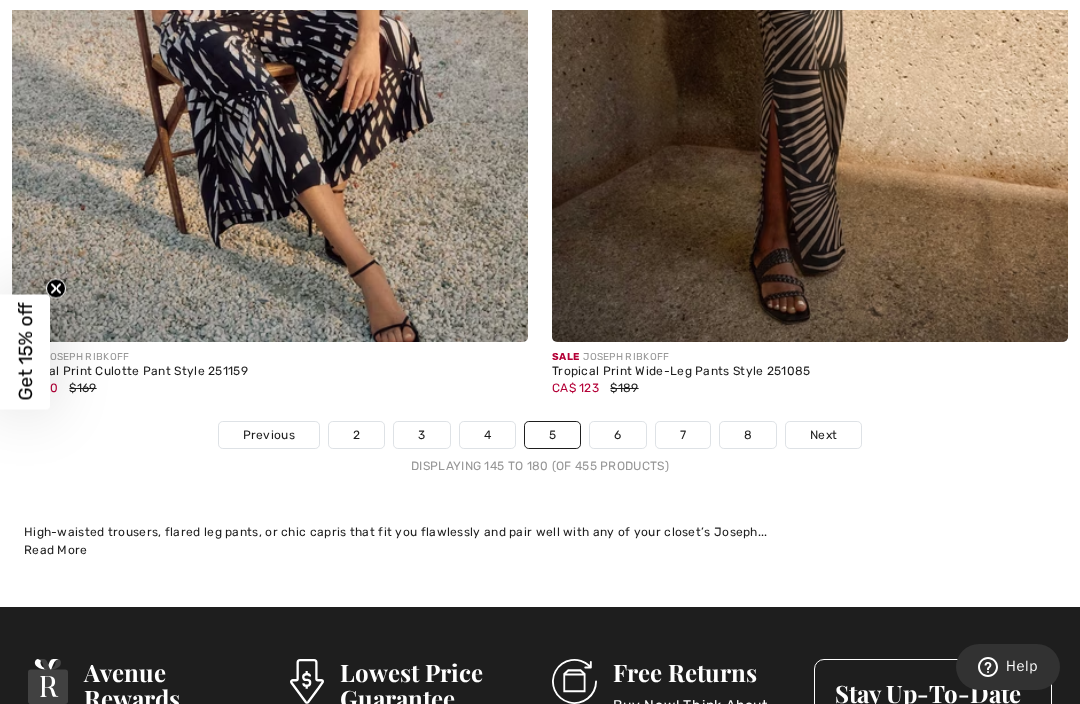 click on "6" at bounding box center [617, 435] 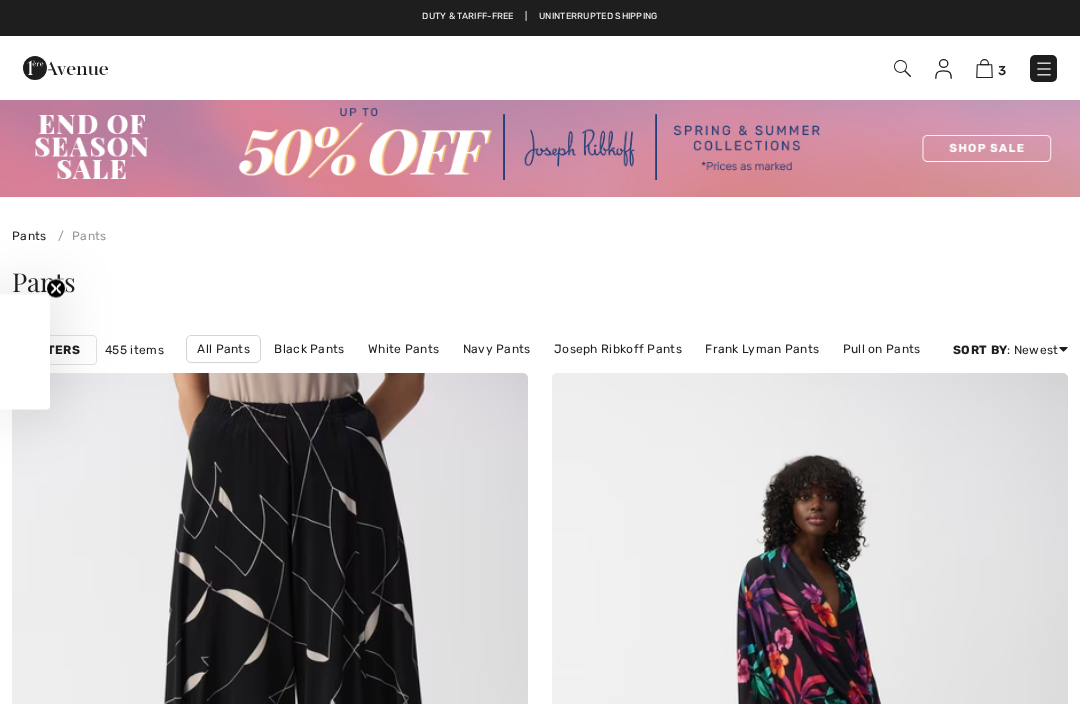 checkbox on "true" 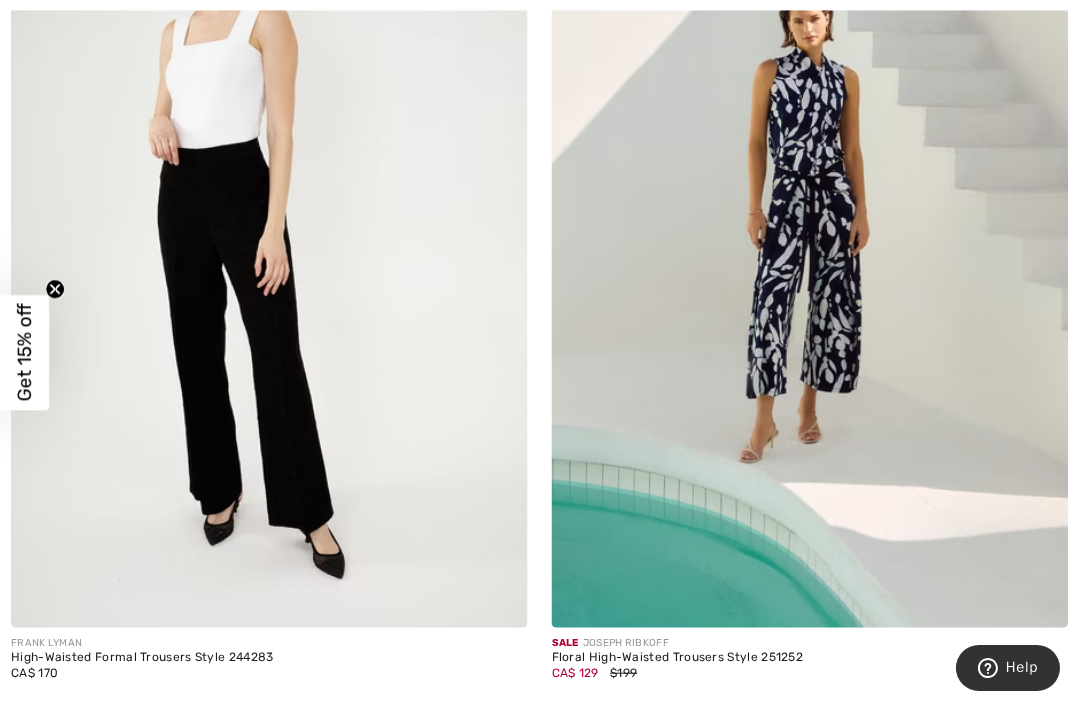 scroll, scrollTop: 2259, scrollLeft: 0, axis: vertical 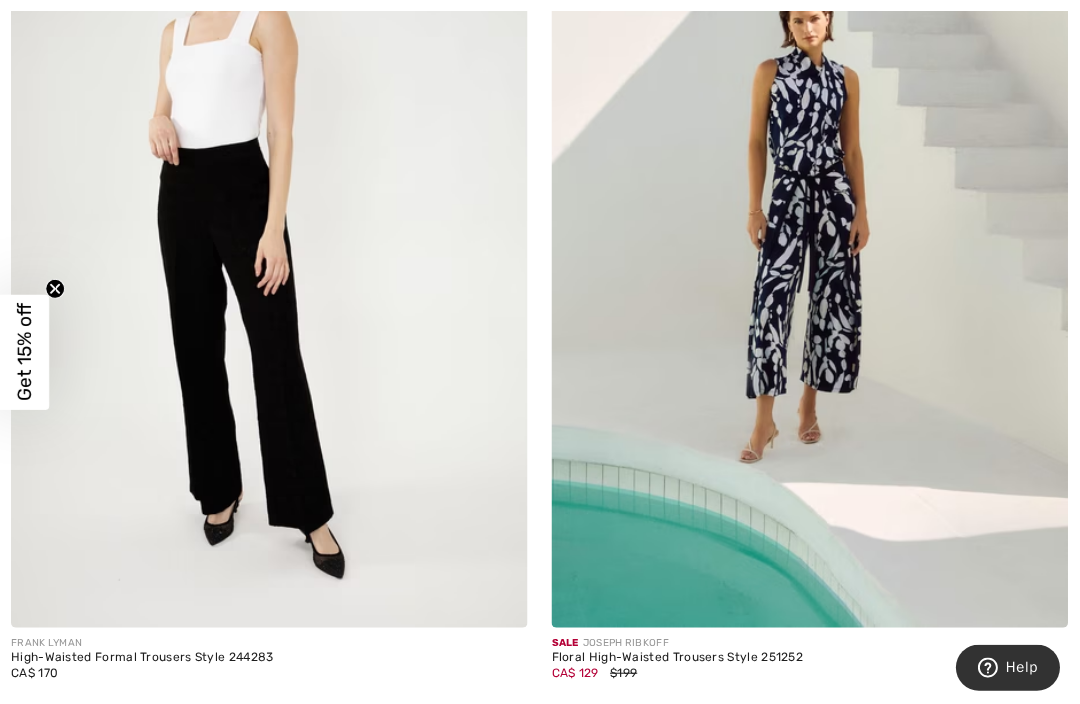 click on "High-Waisted Formal Trousers Style 244283" at bounding box center [270, 657] 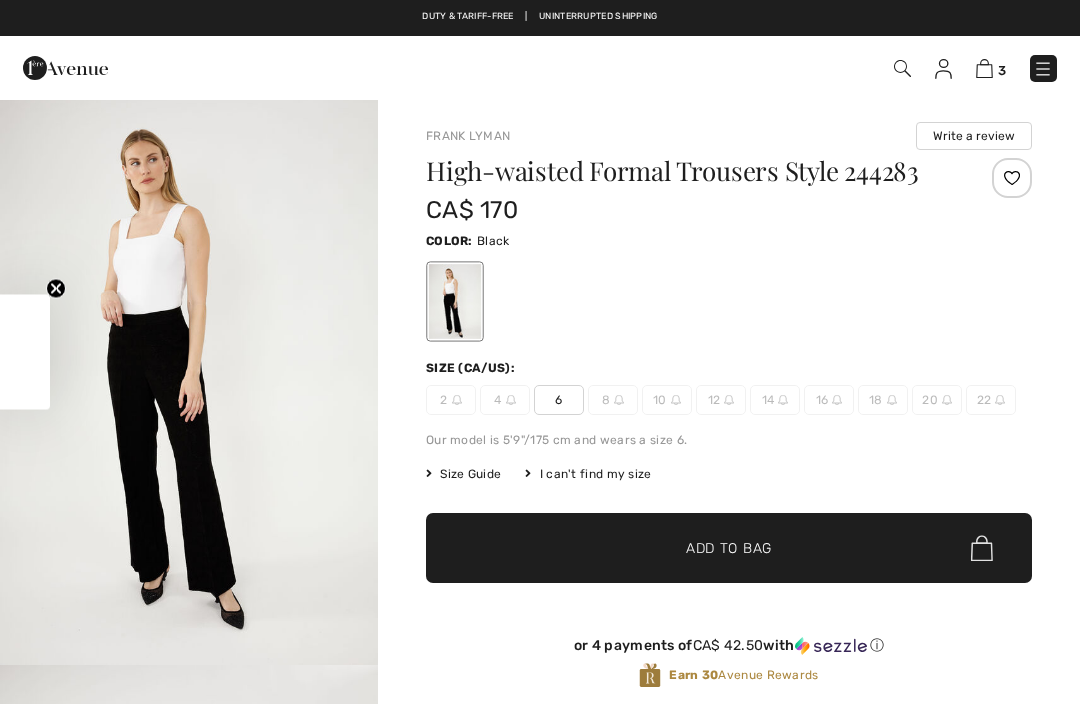 scroll, scrollTop: 0, scrollLeft: 0, axis: both 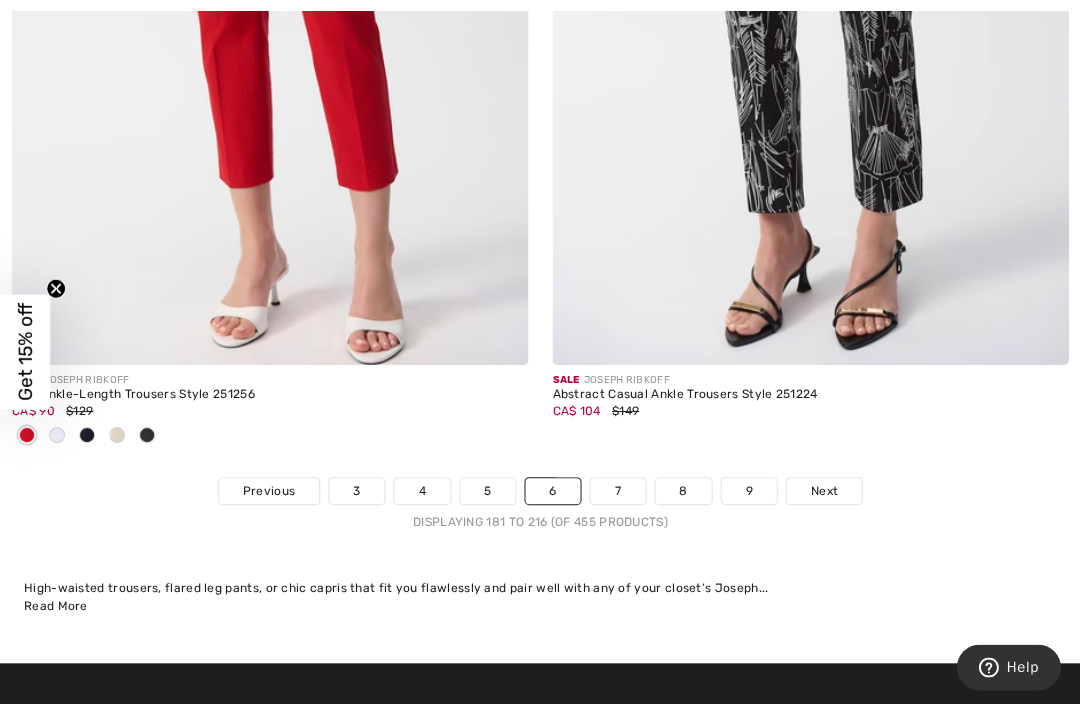 click on "7" at bounding box center [617, 491] 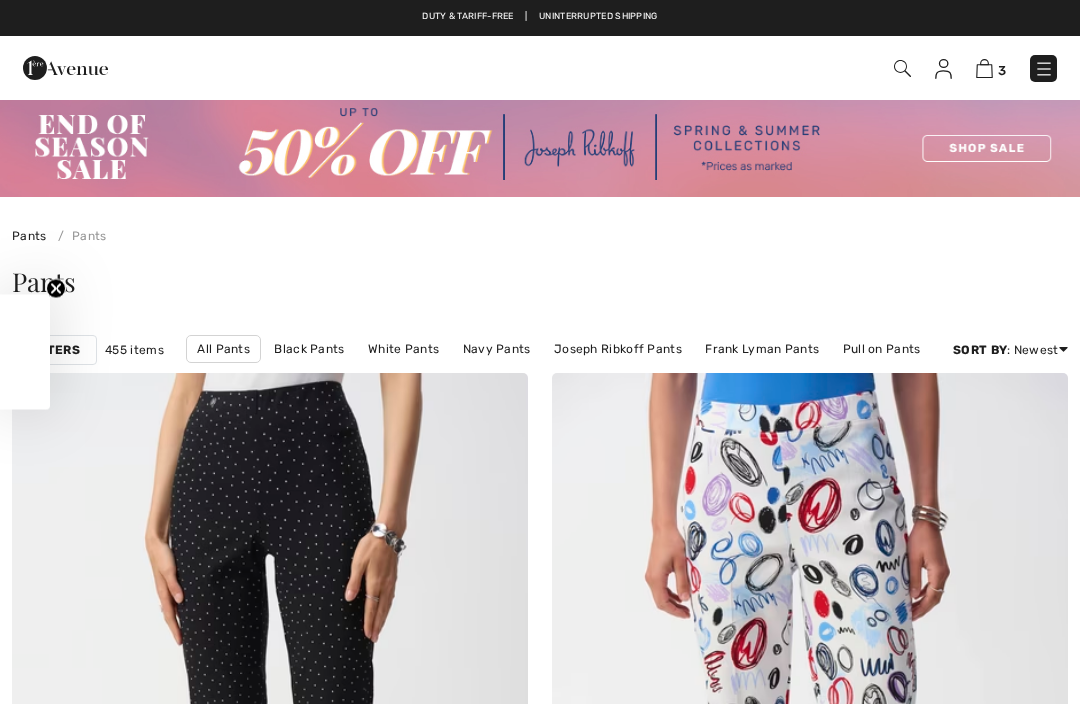 scroll, scrollTop: 0, scrollLeft: 0, axis: both 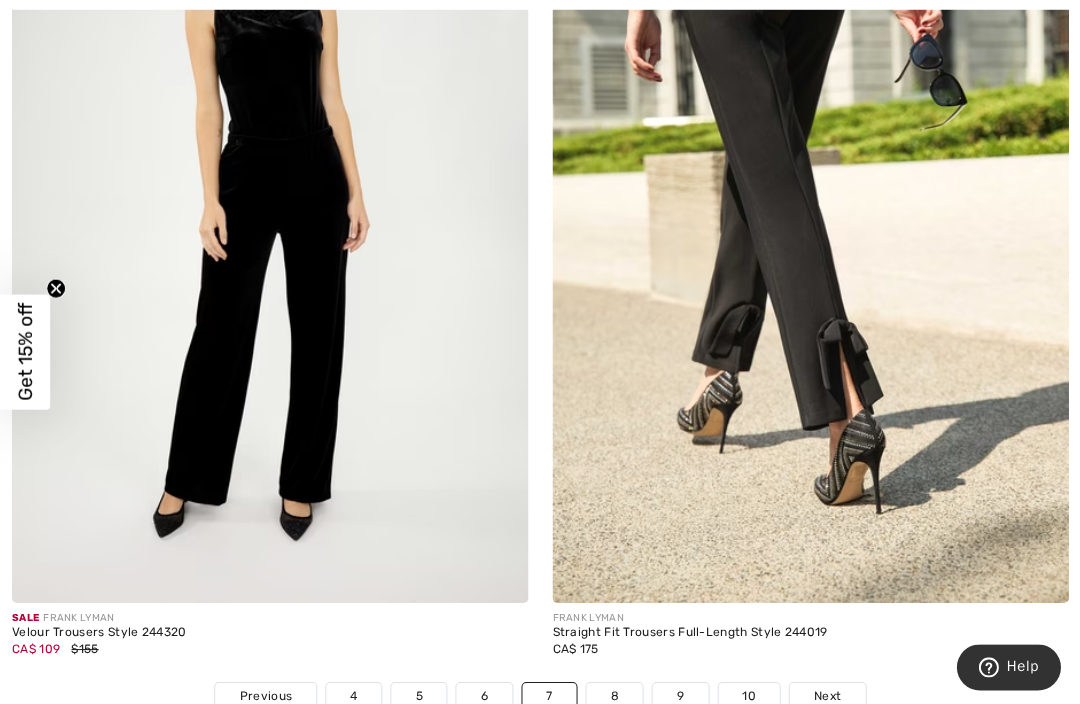 click on "8" at bounding box center (614, 696) 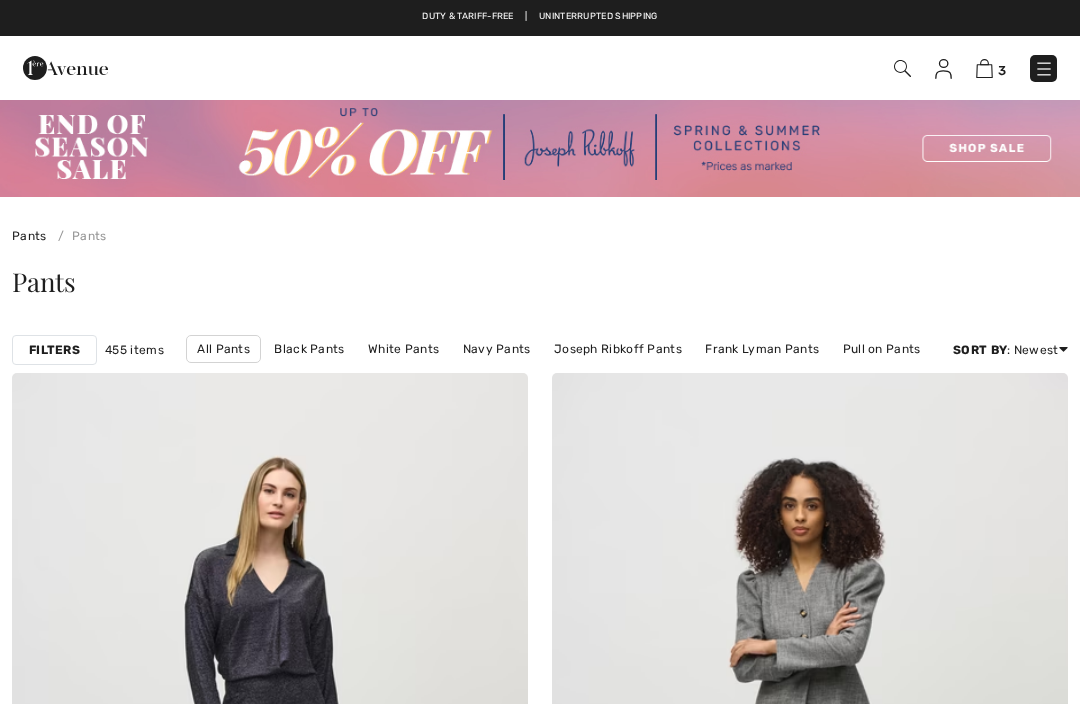 scroll, scrollTop: 0, scrollLeft: 0, axis: both 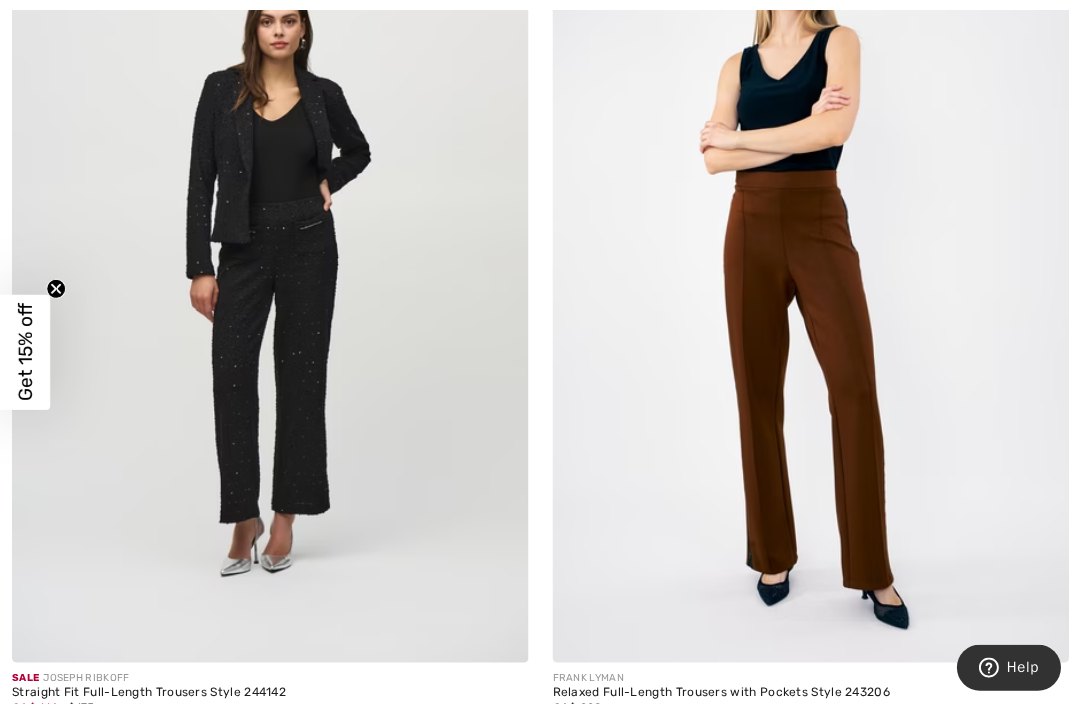 click at bounding box center [270, 275] 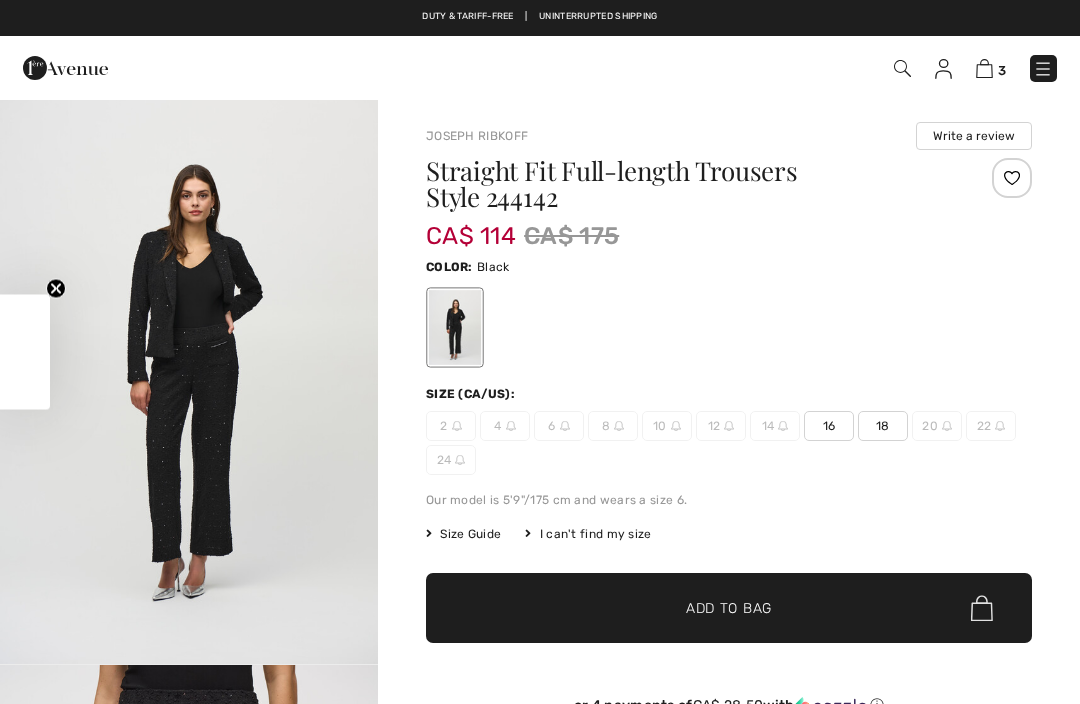 scroll, scrollTop: 0, scrollLeft: 0, axis: both 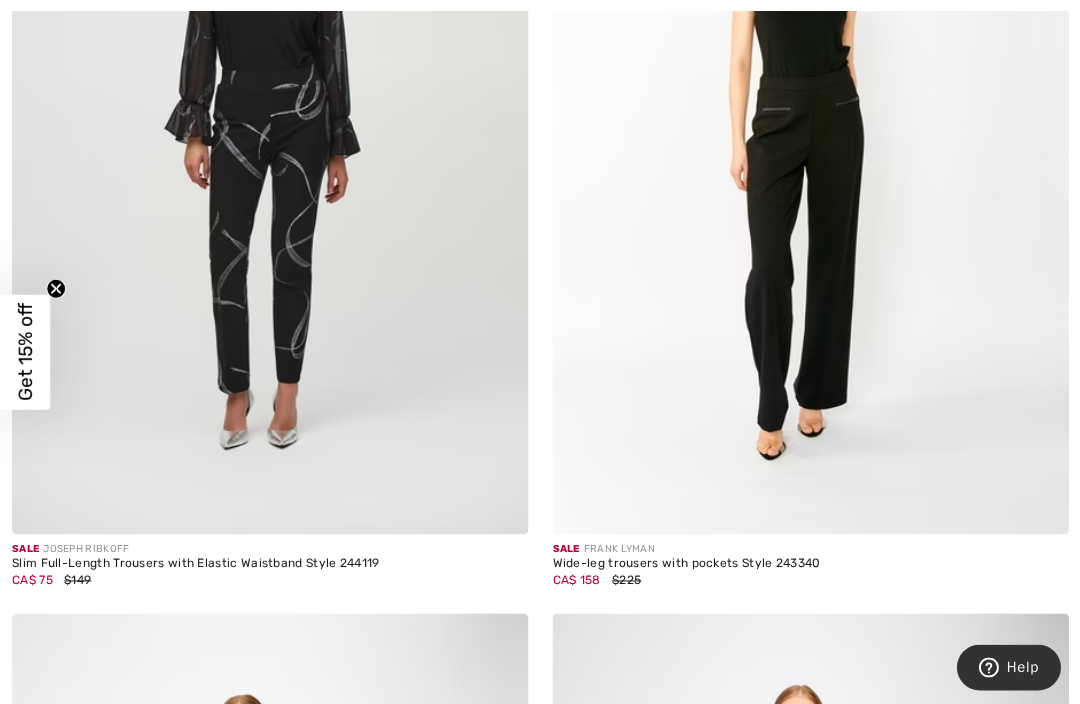 click at bounding box center (270, 147) 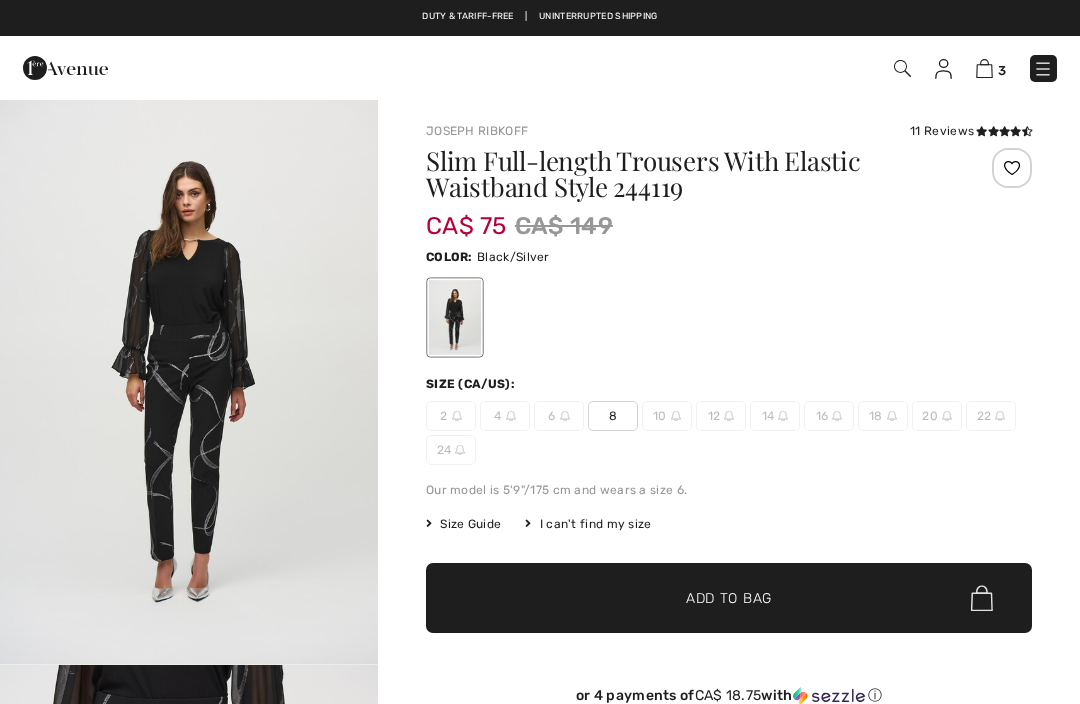 checkbox on "true" 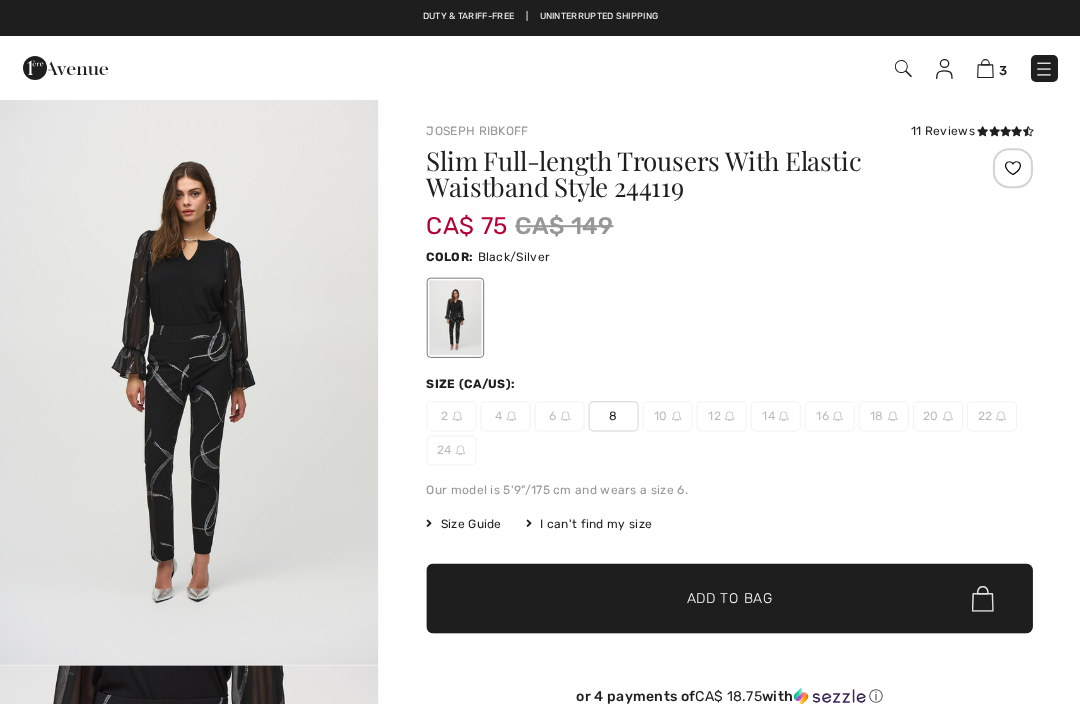 scroll, scrollTop: 0, scrollLeft: 0, axis: both 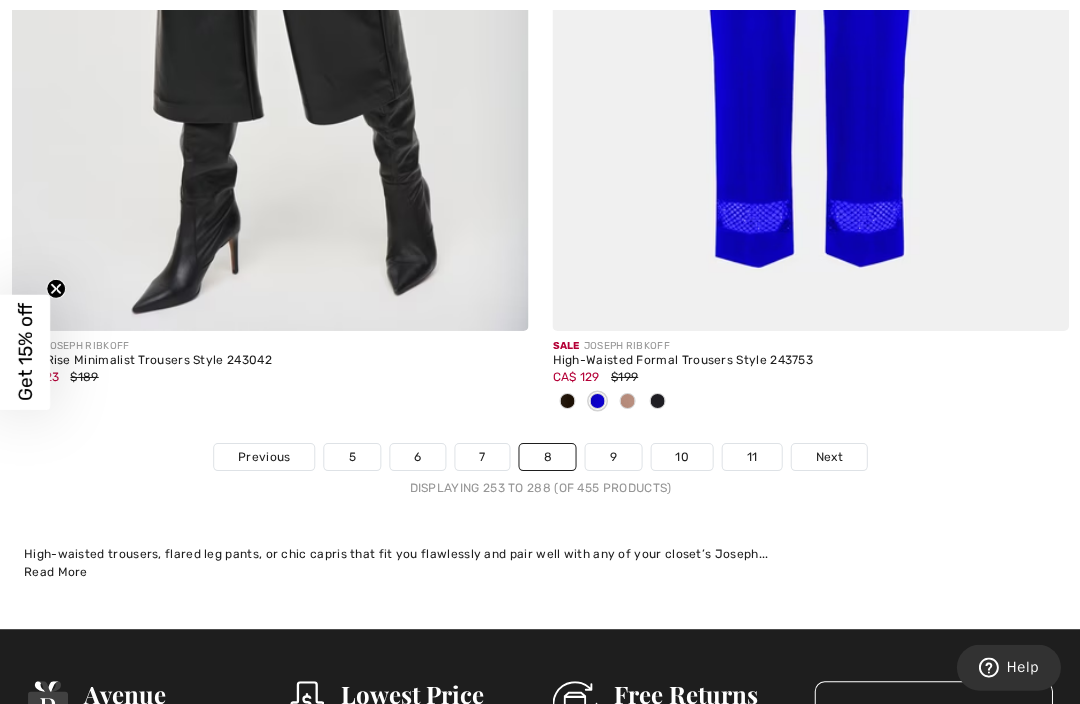 click on "Next" at bounding box center [828, 457] 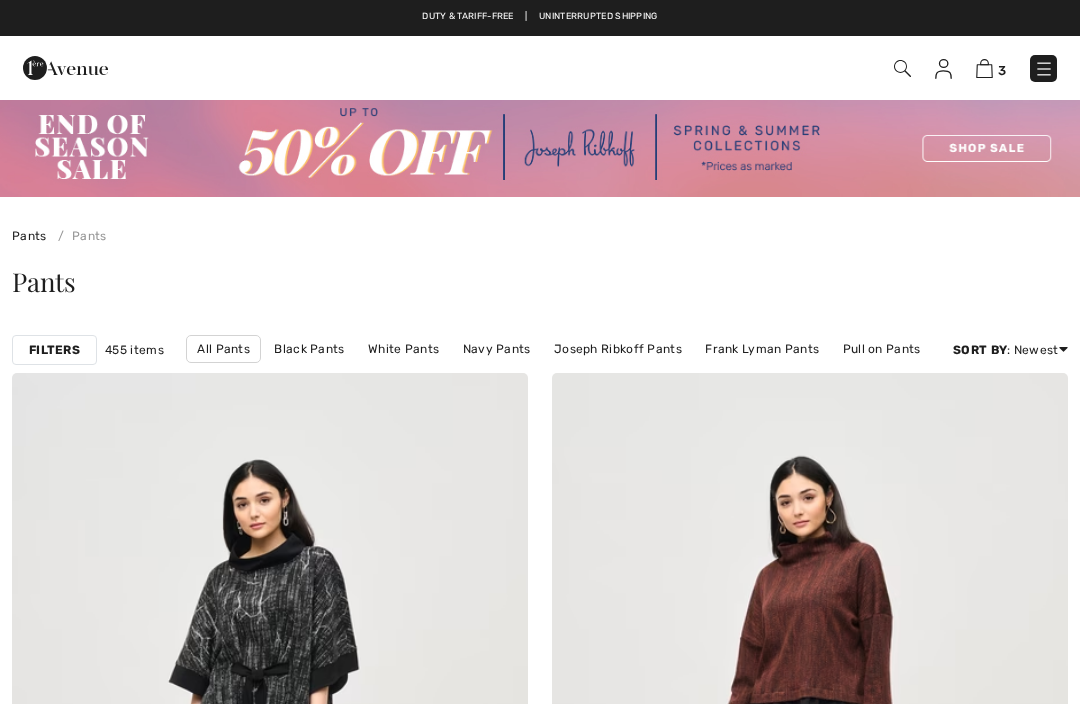 scroll, scrollTop: 0, scrollLeft: 0, axis: both 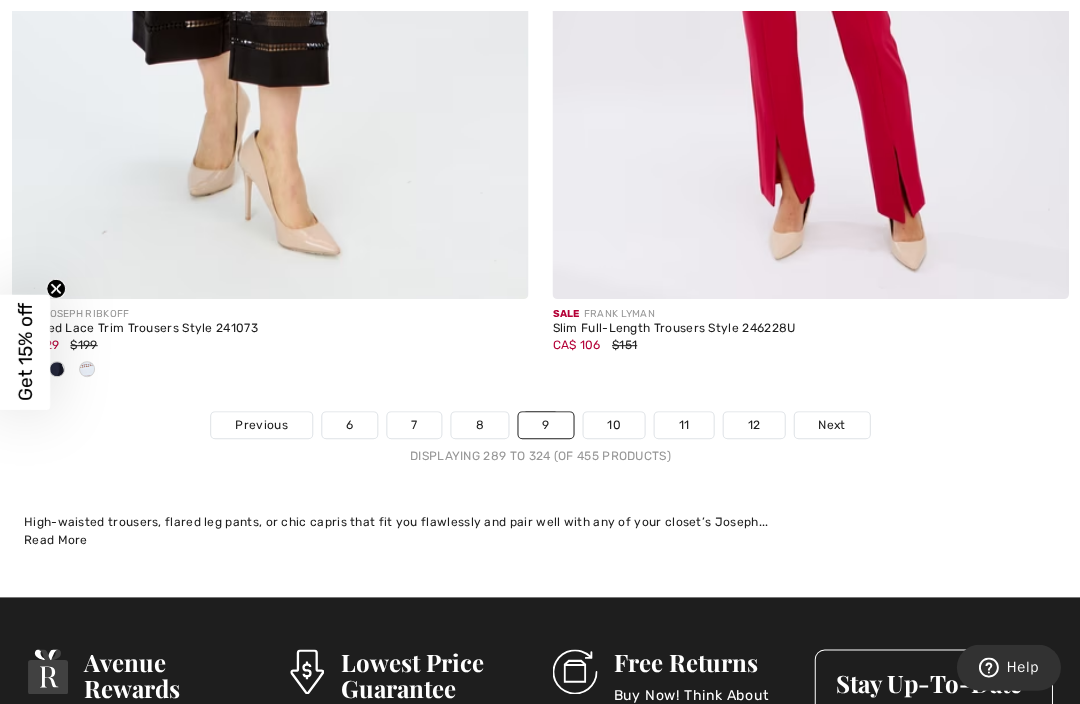 click on "10" at bounding box center (614, 425) 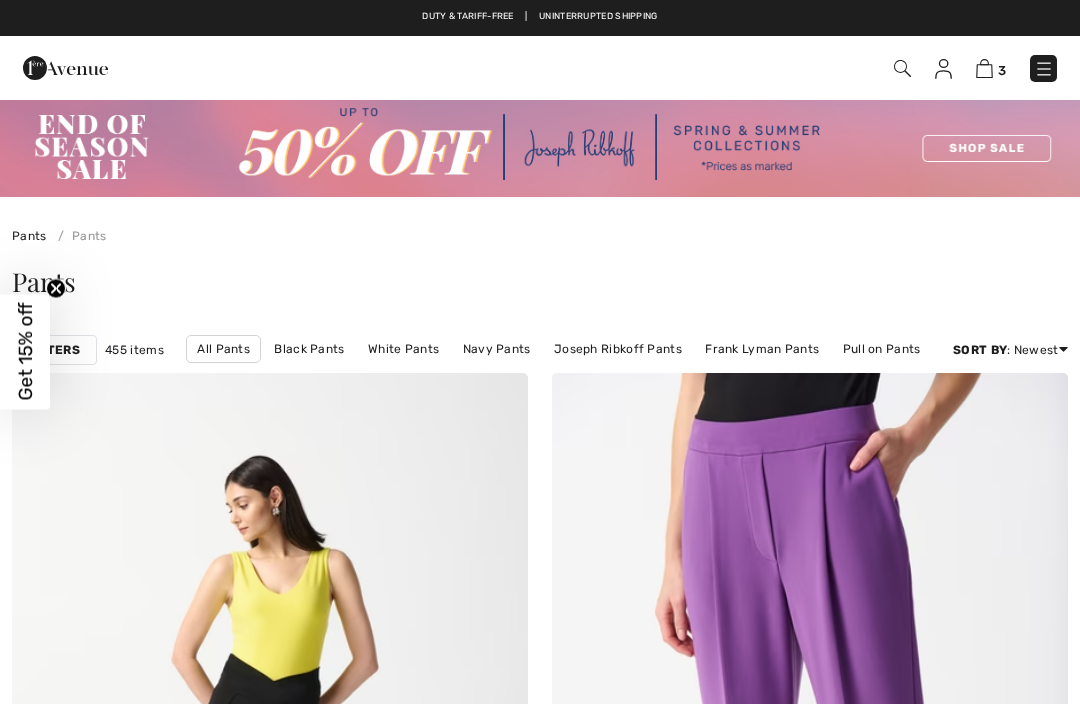 scroll, scrollTop: 0, scrollLeft: 0, axis: both 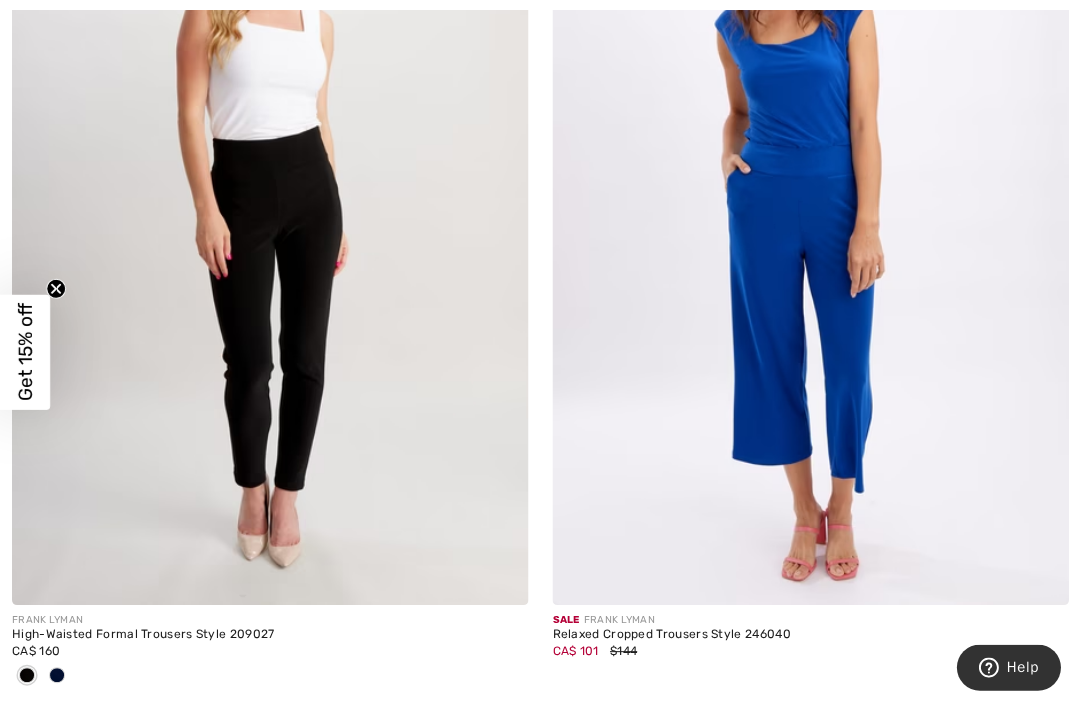 click at bounding box center [270, 218] 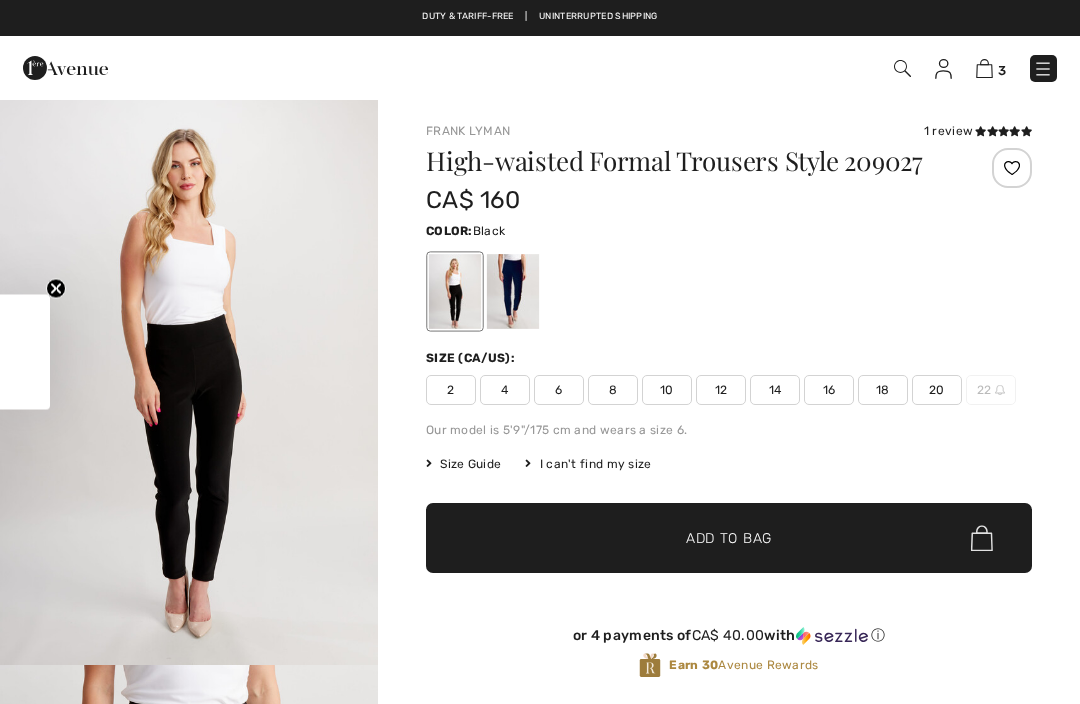 scroll, scrollTop: 0, scrollLeft: 0, axis: both 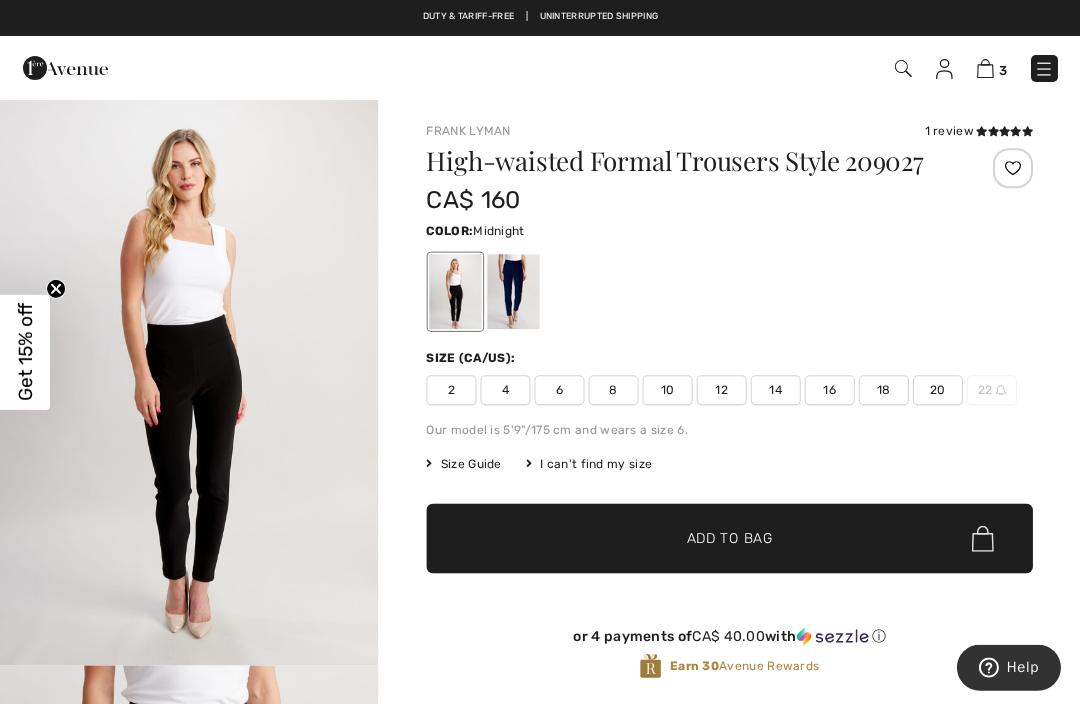 click at bounding box center (513, 291) 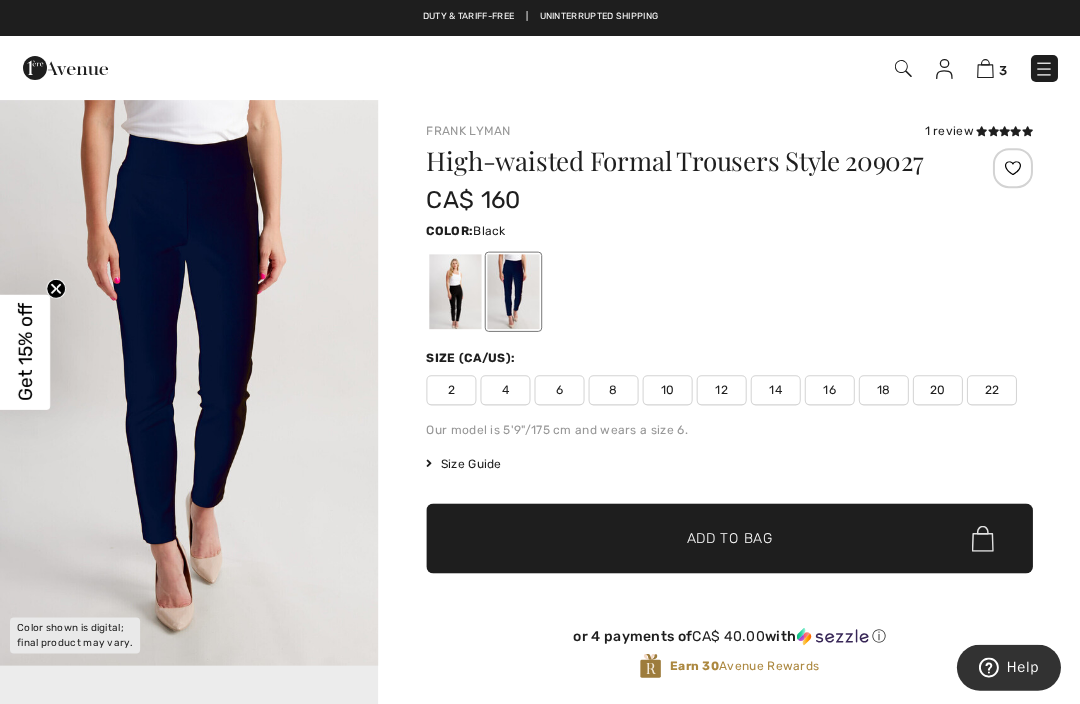 click at bounding box center [455, 291] 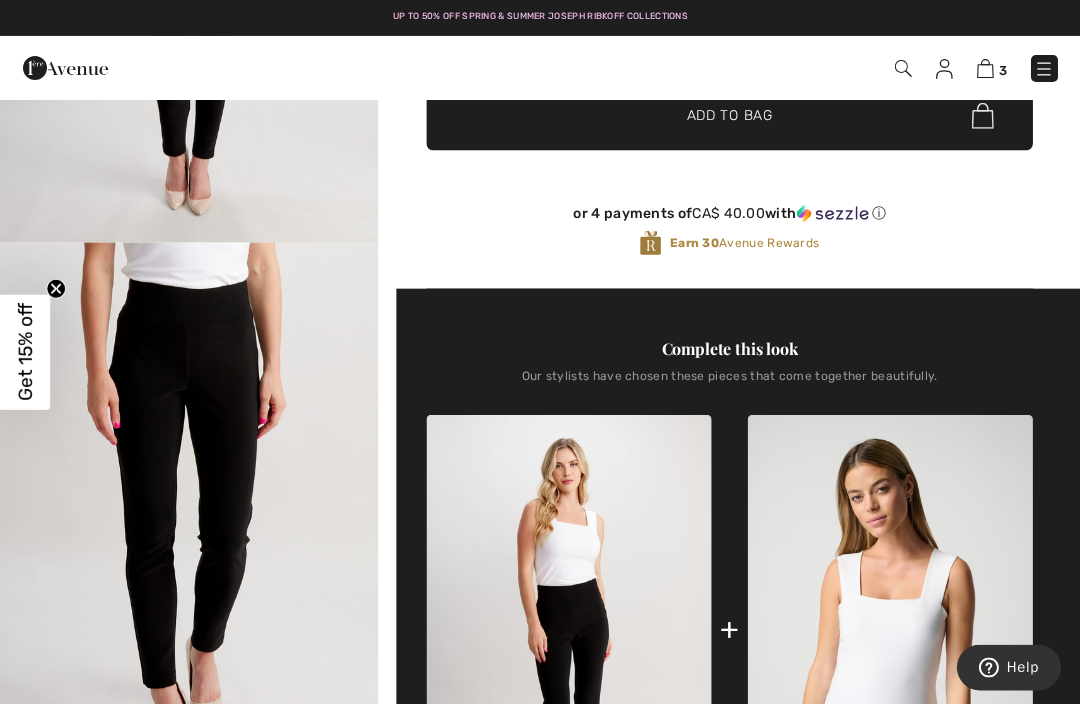 scroll, scrollTop: 434, scrollLeft: 0, axis: vertical 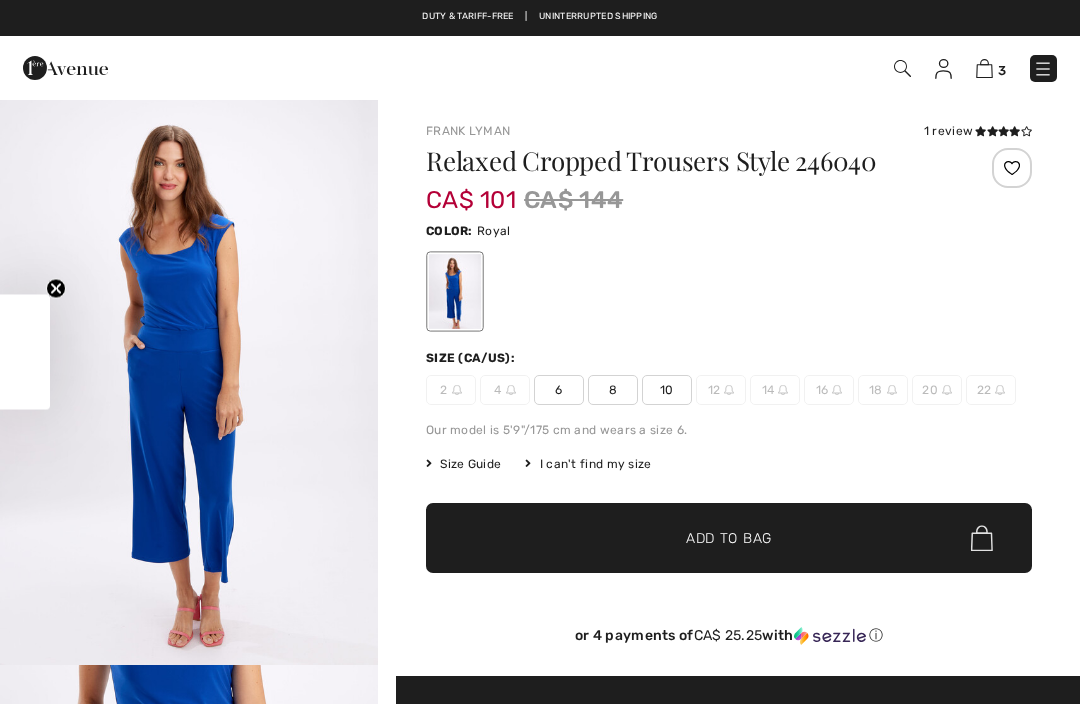 checkbox on "true" 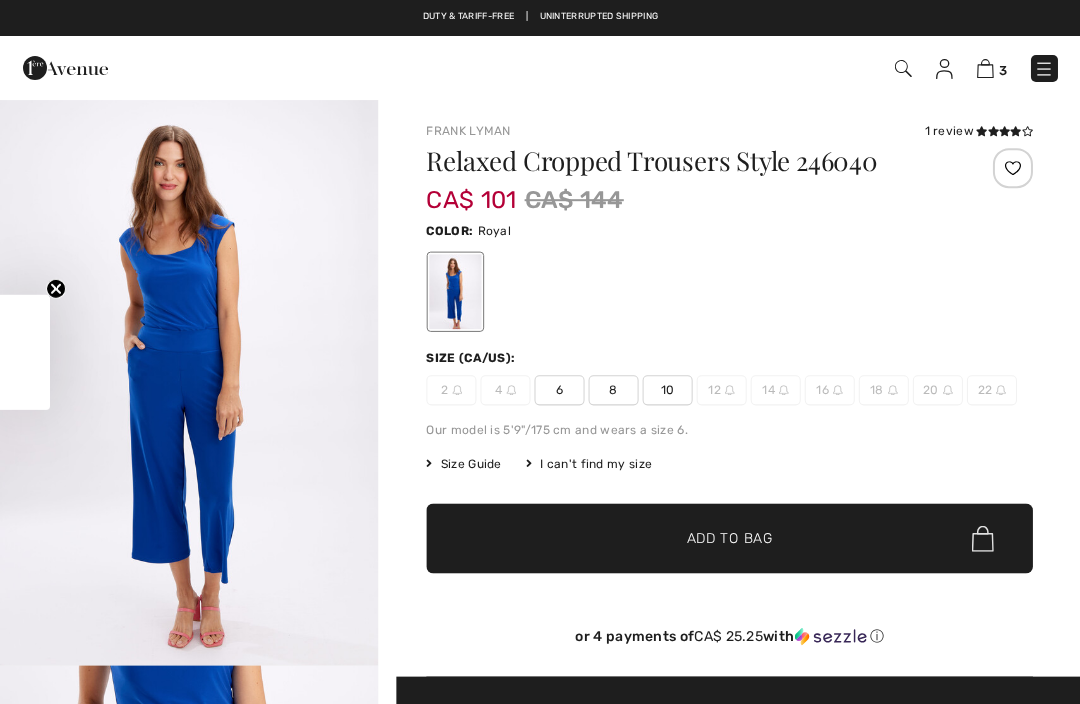 scroll, scrollTop: 0, scrollLeft: 0, axis: both 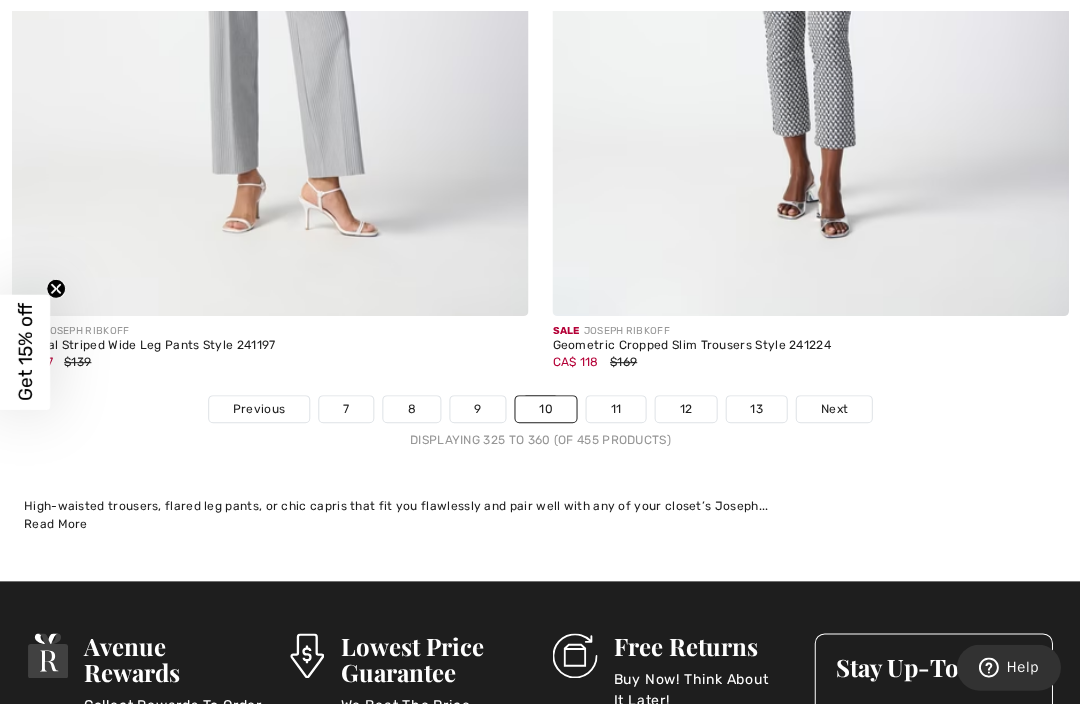 click on "Next" at bounding box center [833, 409] 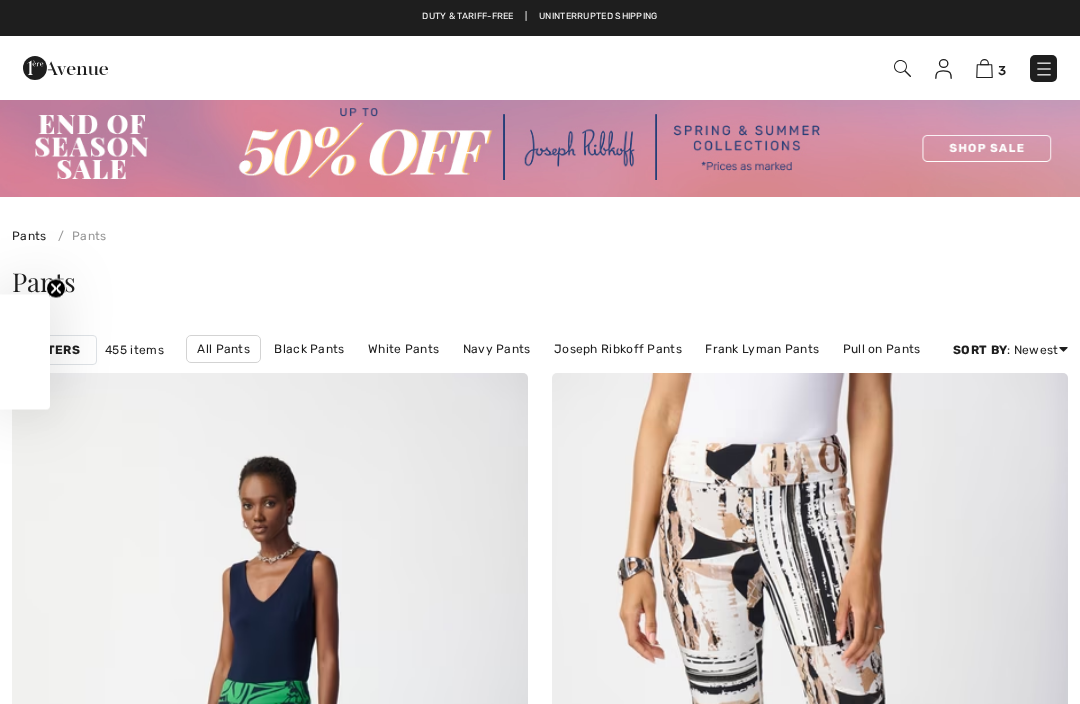 scroll, scrollTop: 6, scrollLeft: 0, axis: vertical 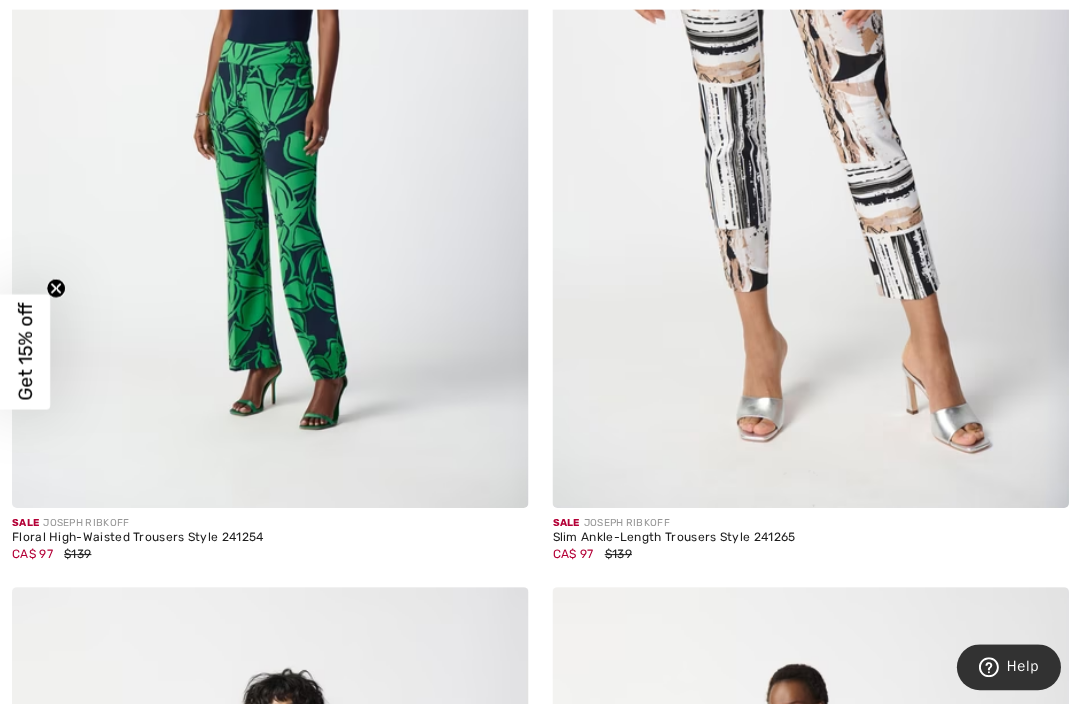 click on "Slim Ankle-Length Trousers Style 241265" at bounding box center [810, 538] 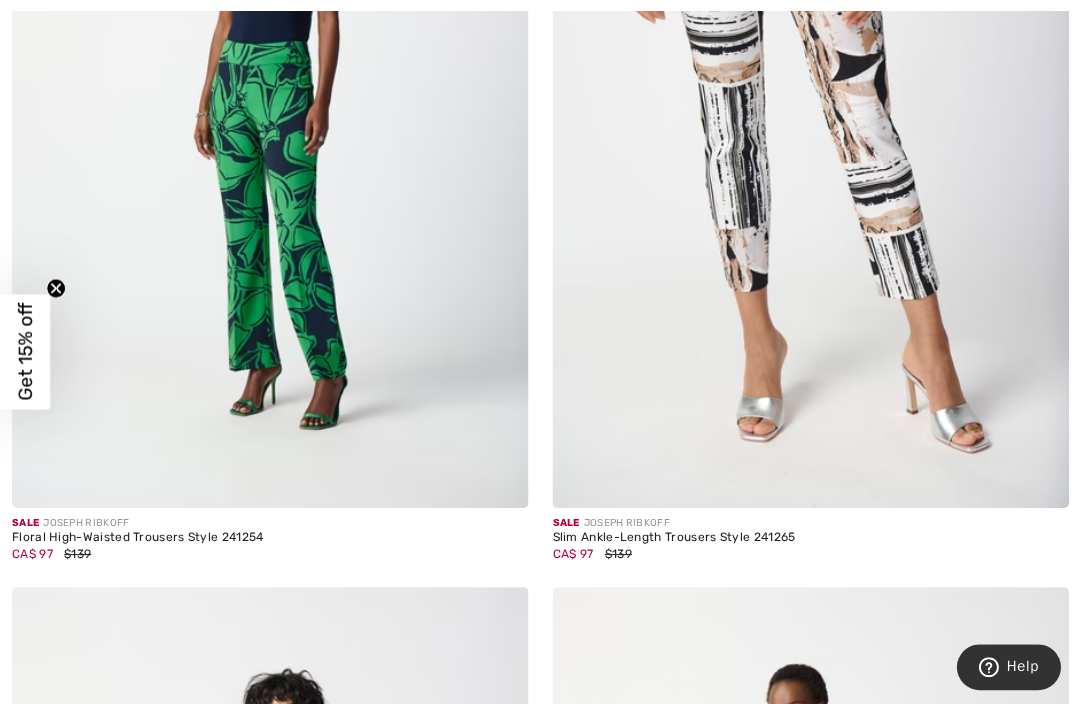 click on "CA$ 97
$139" at bounding box center (810, 554) 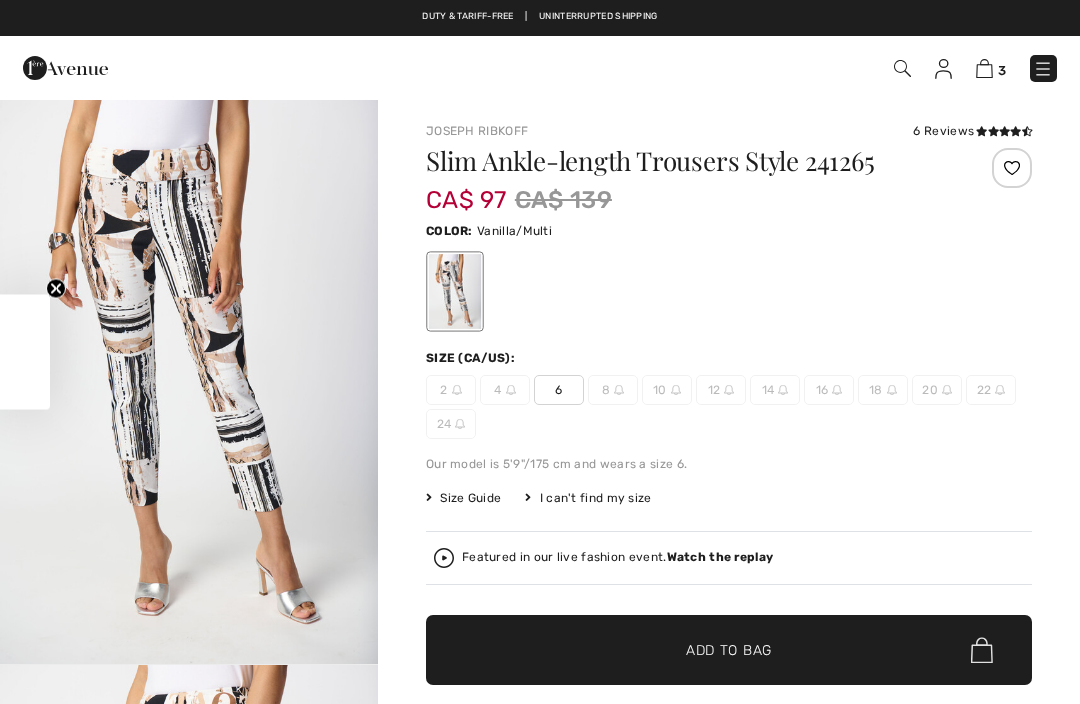 scroll, scrollTop: 0, scrollLeft: 0, axis: both 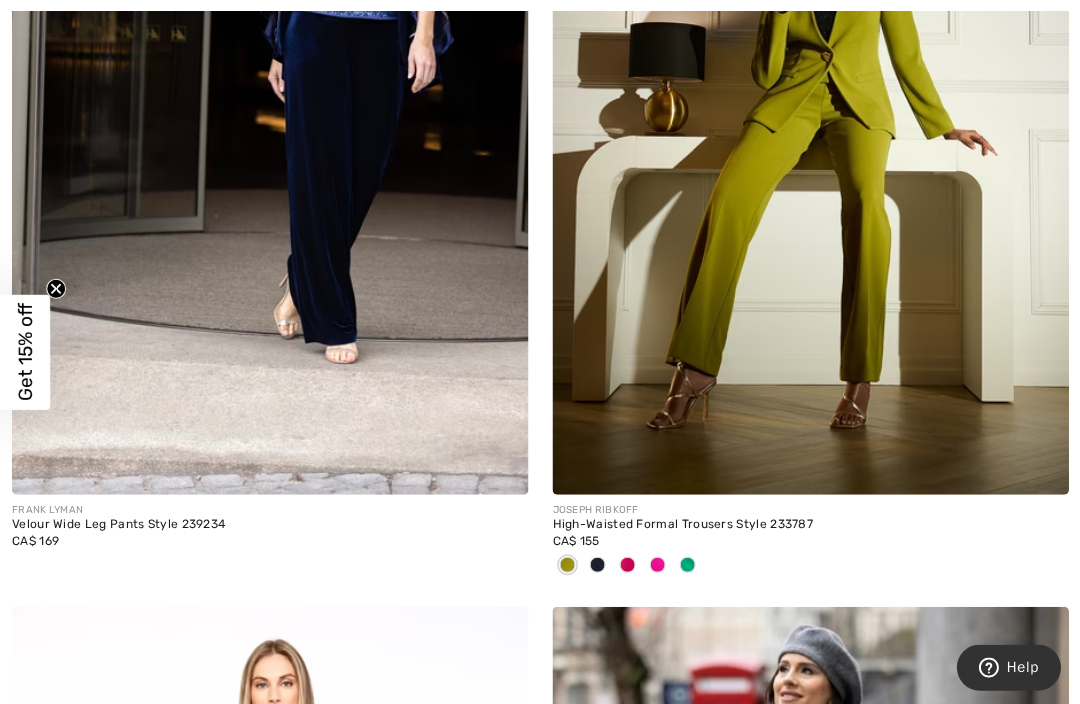 click on "JOSEPH RIBKOFF" at bounding box center [810, 509] 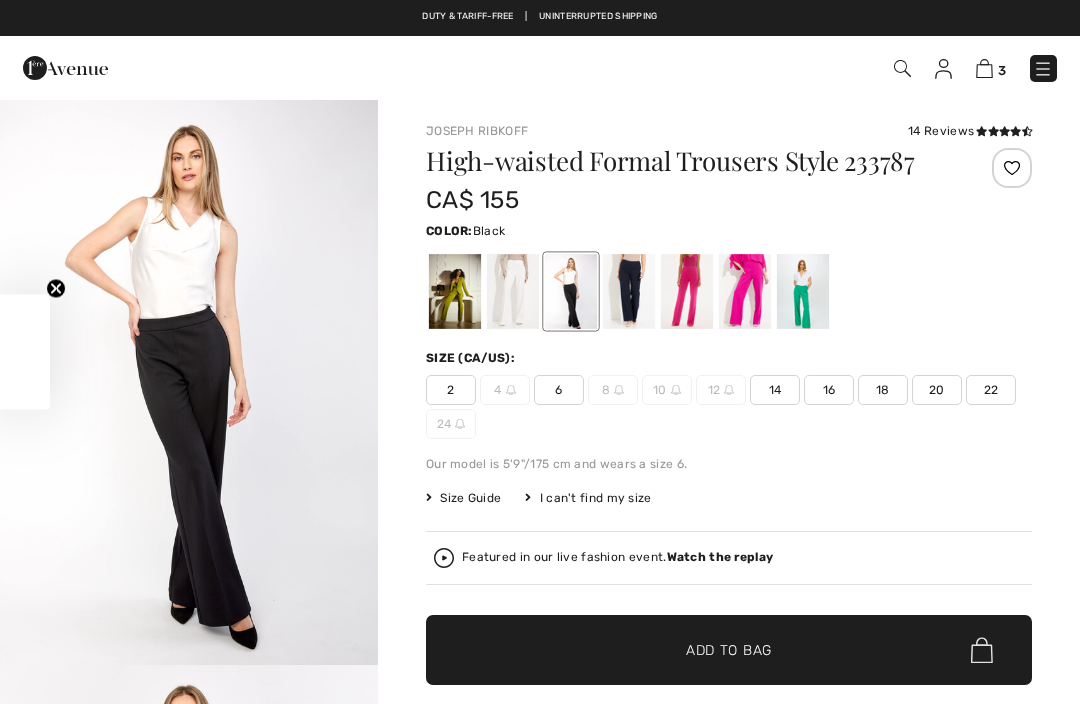 checkbox on "true" 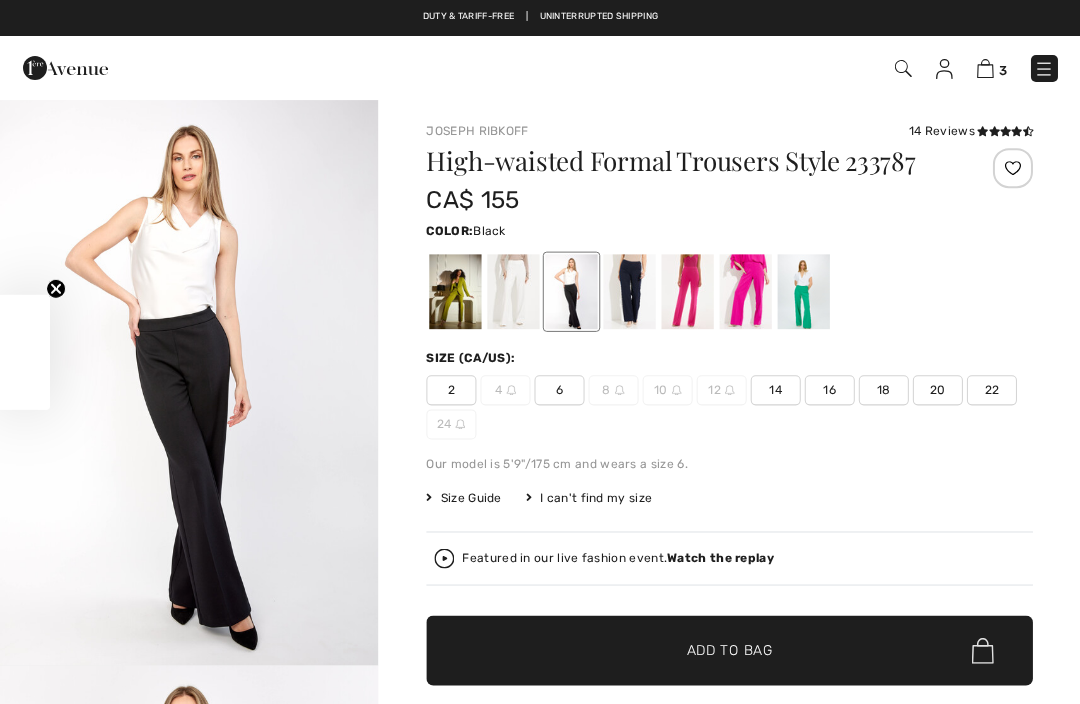 scroll, scrollTop: 0, scrollLeft: 0, axis: both 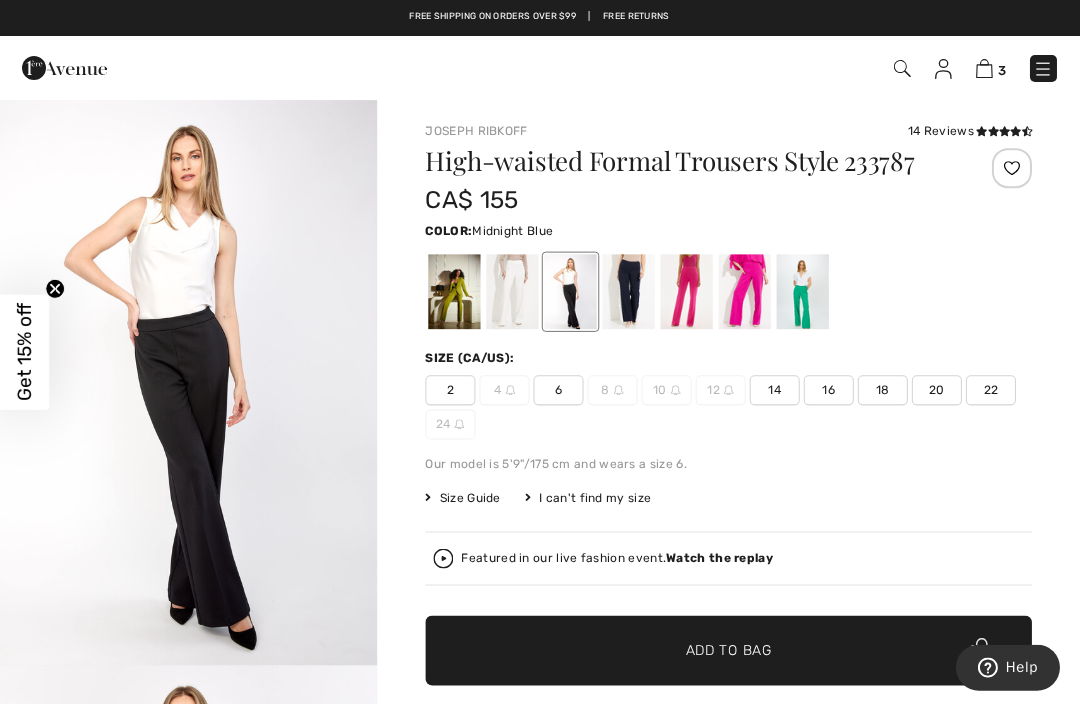 click at bounding box center [629, 291] 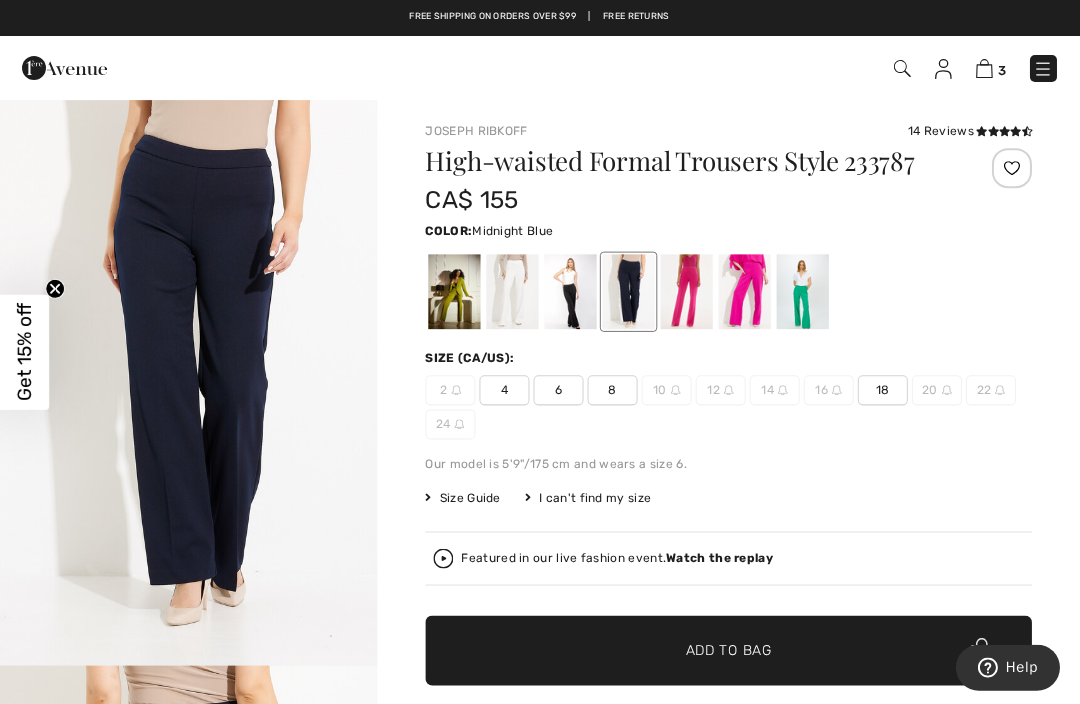 scroll, scrollTop: 0, scrollLeft: 0, axis: both 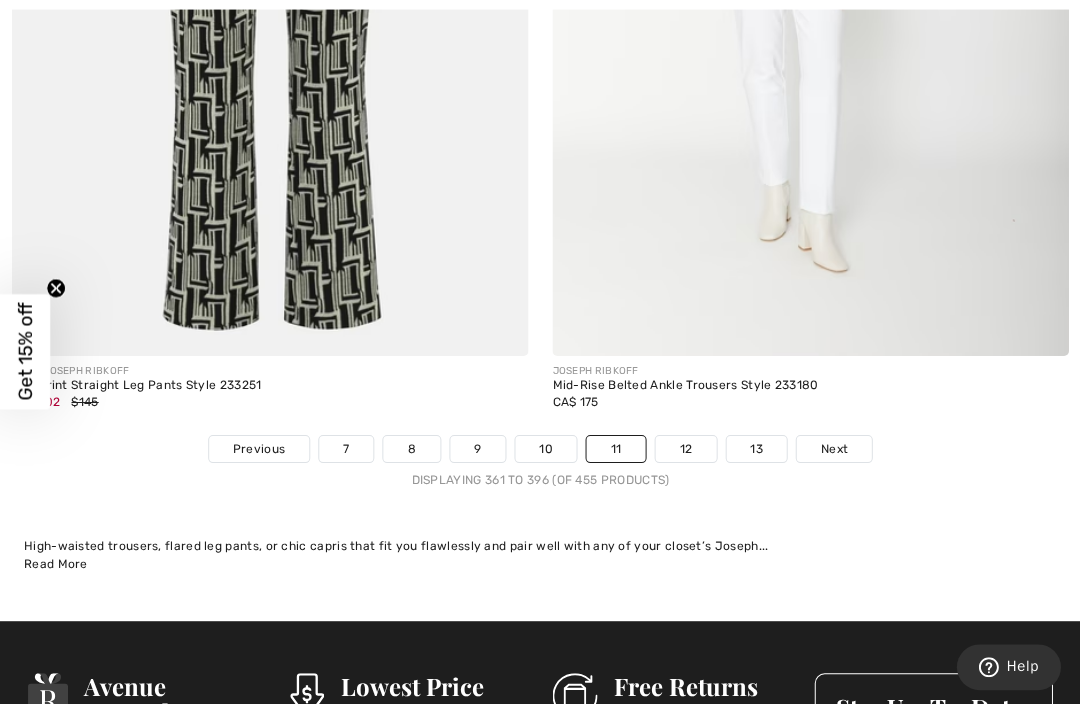 click on "Next" at bounding box center (833, 449) 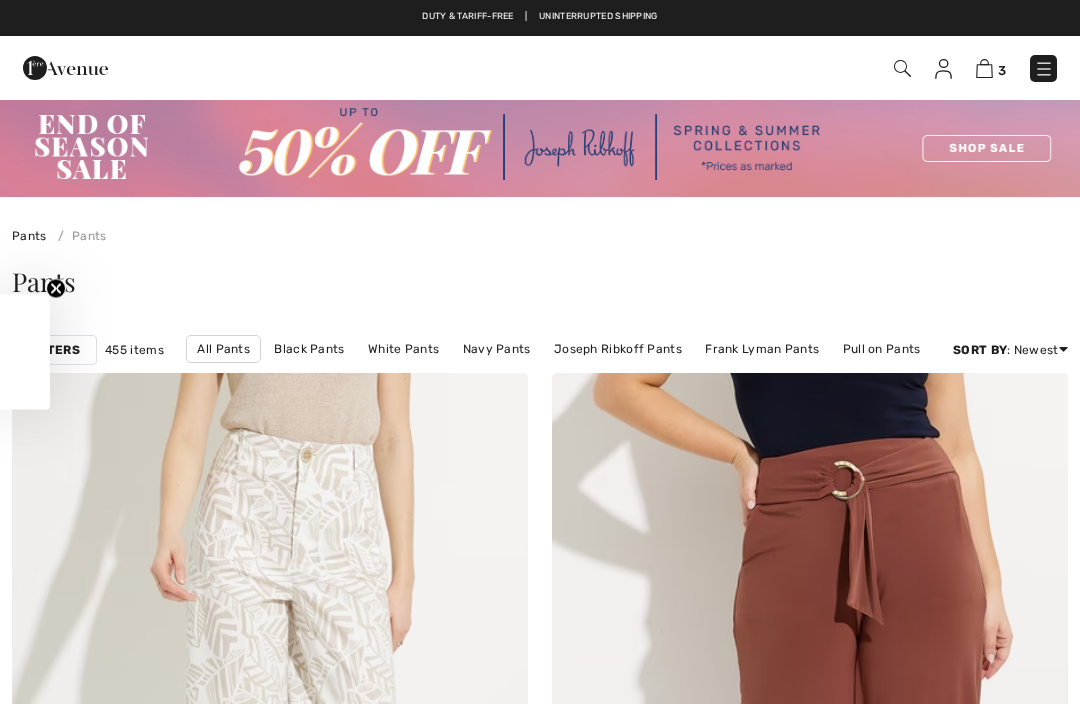 scroll, scrollTop: 0, scrollLeft: 0, axis: both 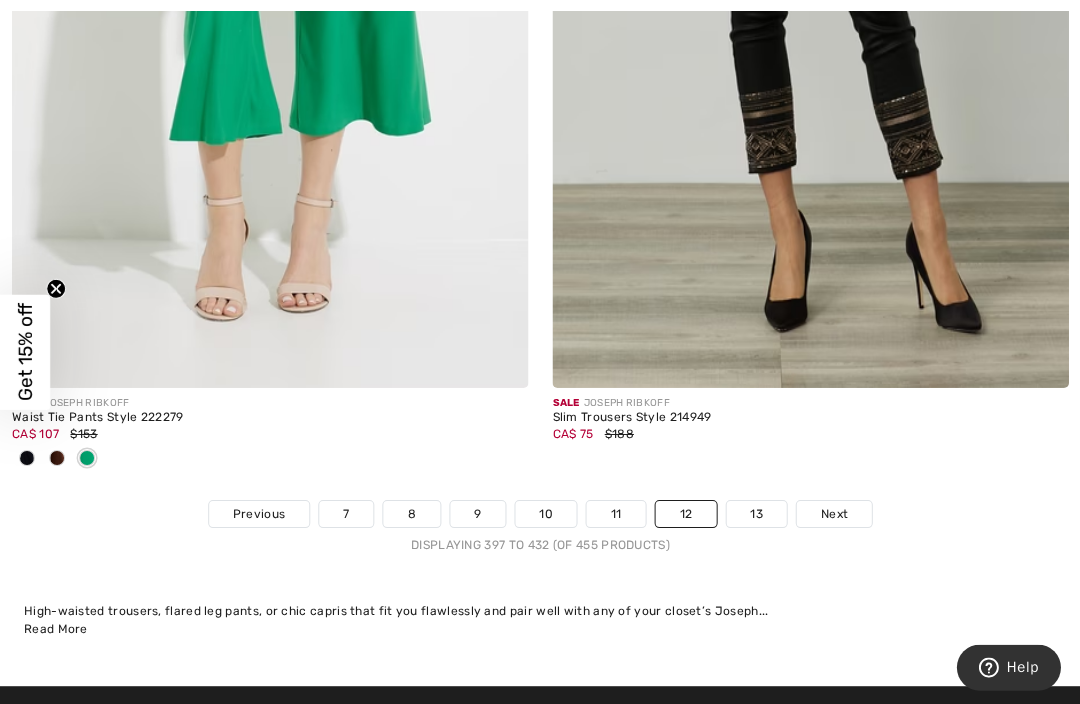 click on "13" at bounding box center (756, 514) 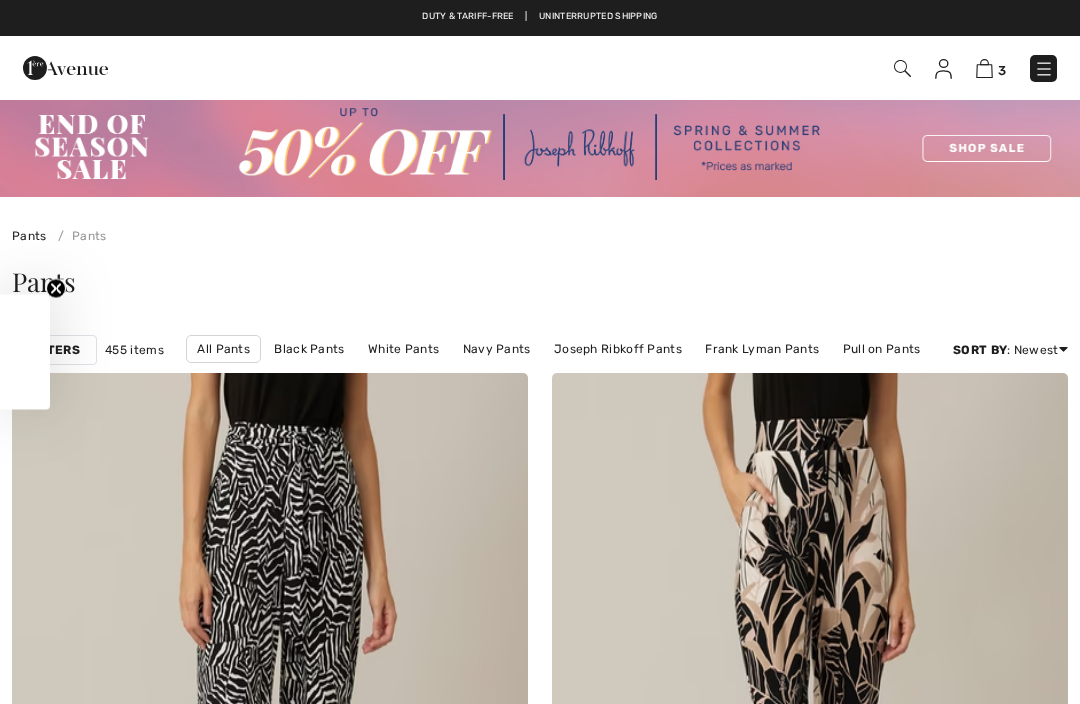 scroll, scrollTop: 0, scrollLeft: 0, axis: both 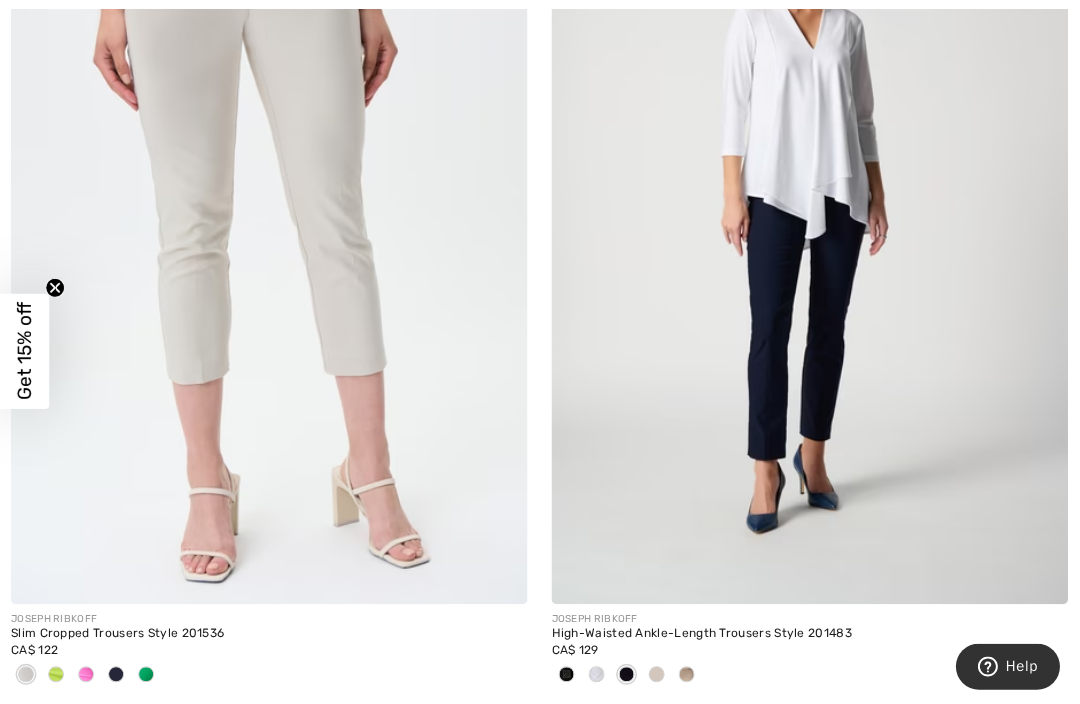 click on "High-Waisted Ankle-Length Trousers Style 201483" at bounding box center [810, 635] 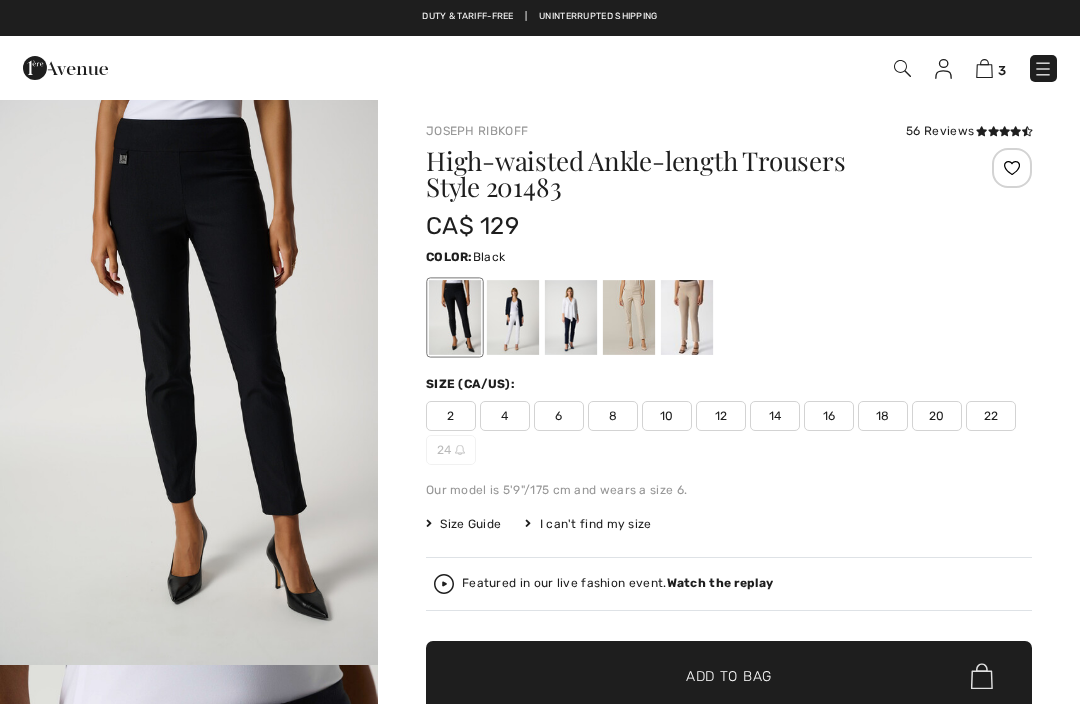 checkbox on "true" 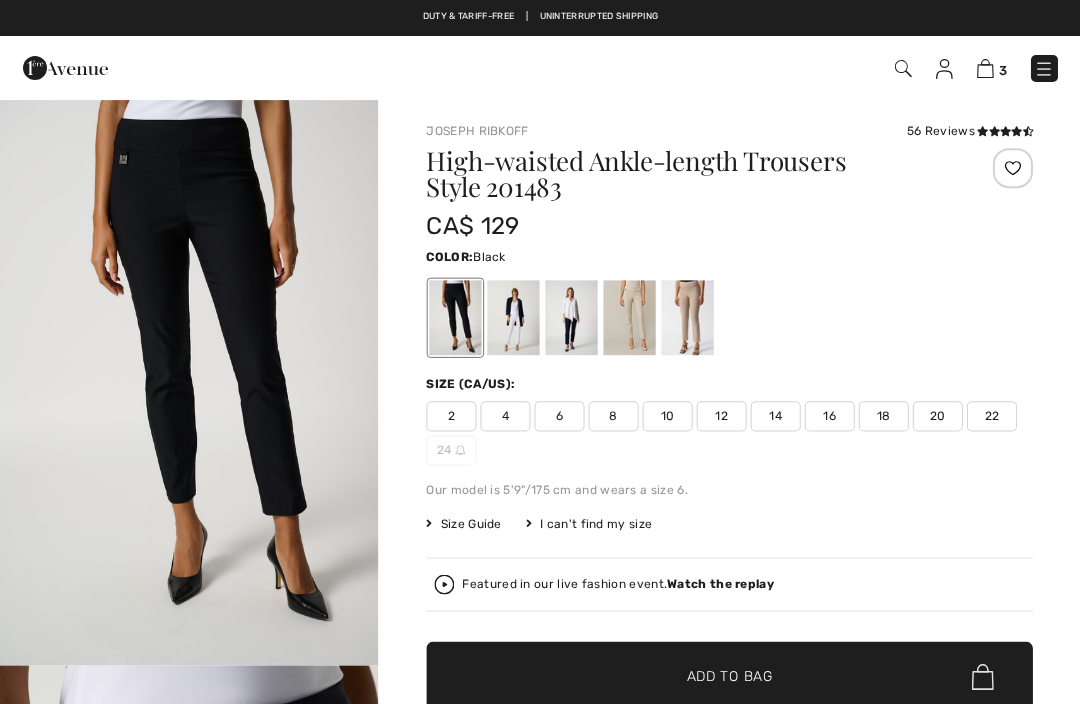 scroll, scrollTop: 0, scrollLeft: 0, axis: both 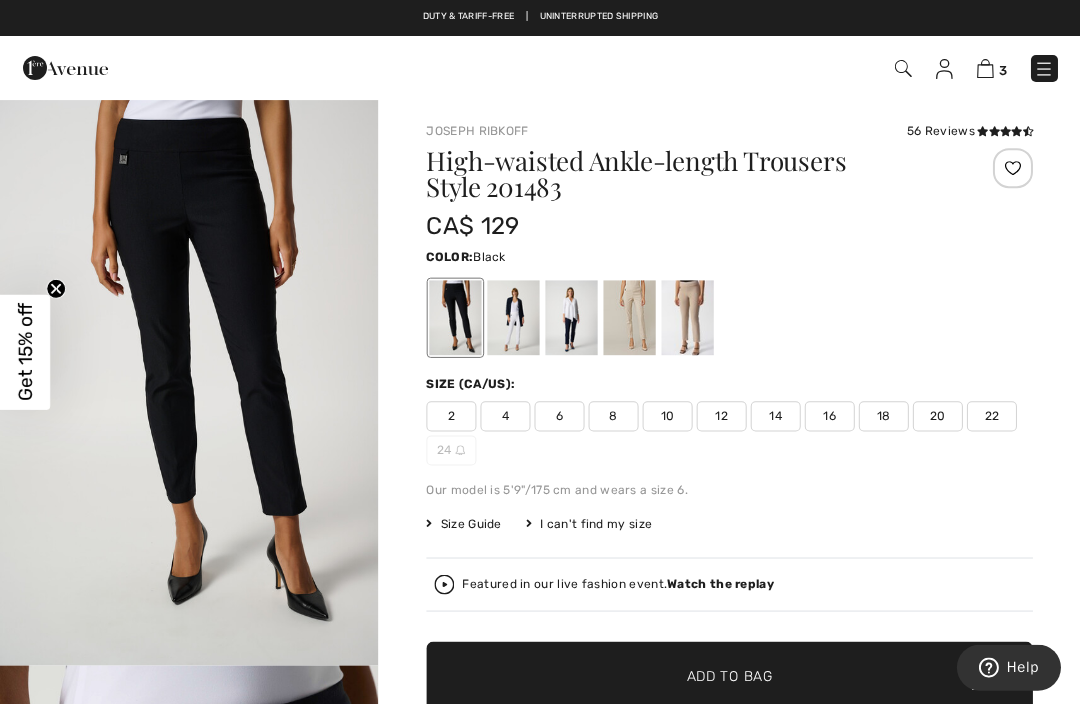 click at bounding box center [629, 317] 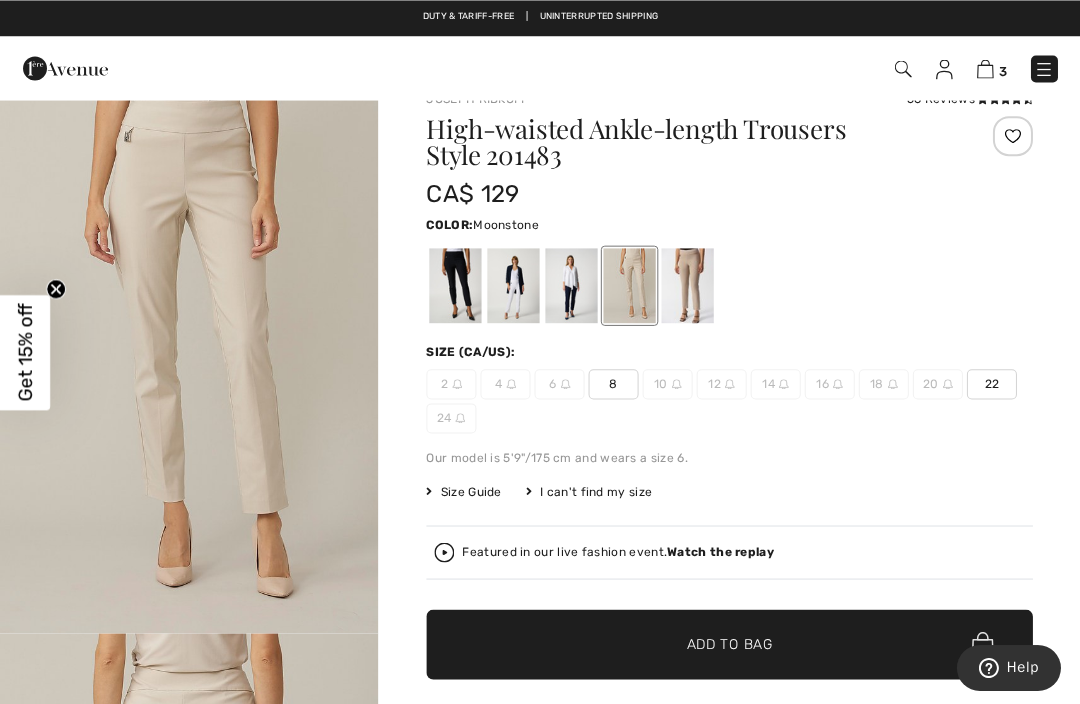scroll, scrollTop: 0, scrollLeft: 0, axis: both 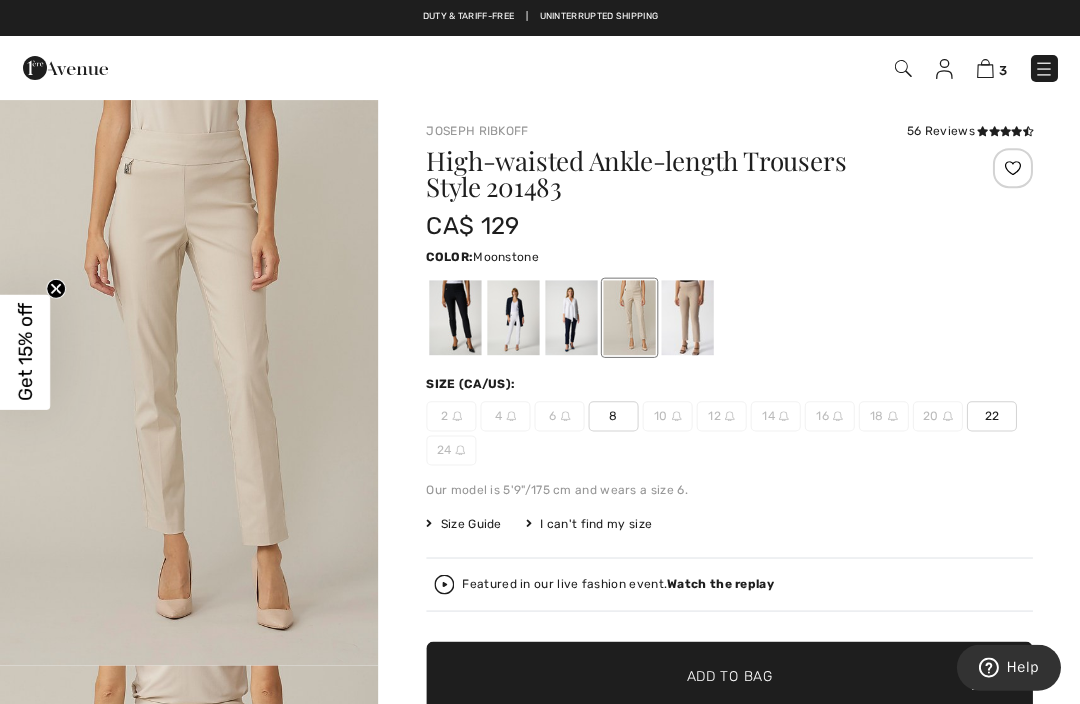 click at bounding box center (571, 317) 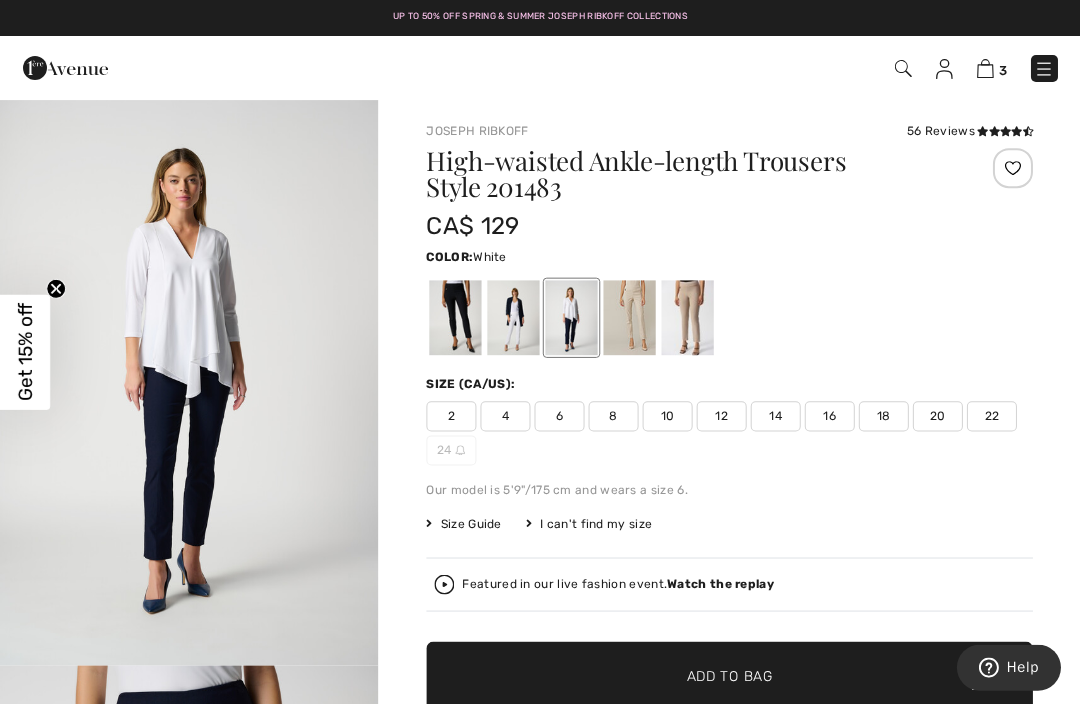 click at bounding box center [513, 317] 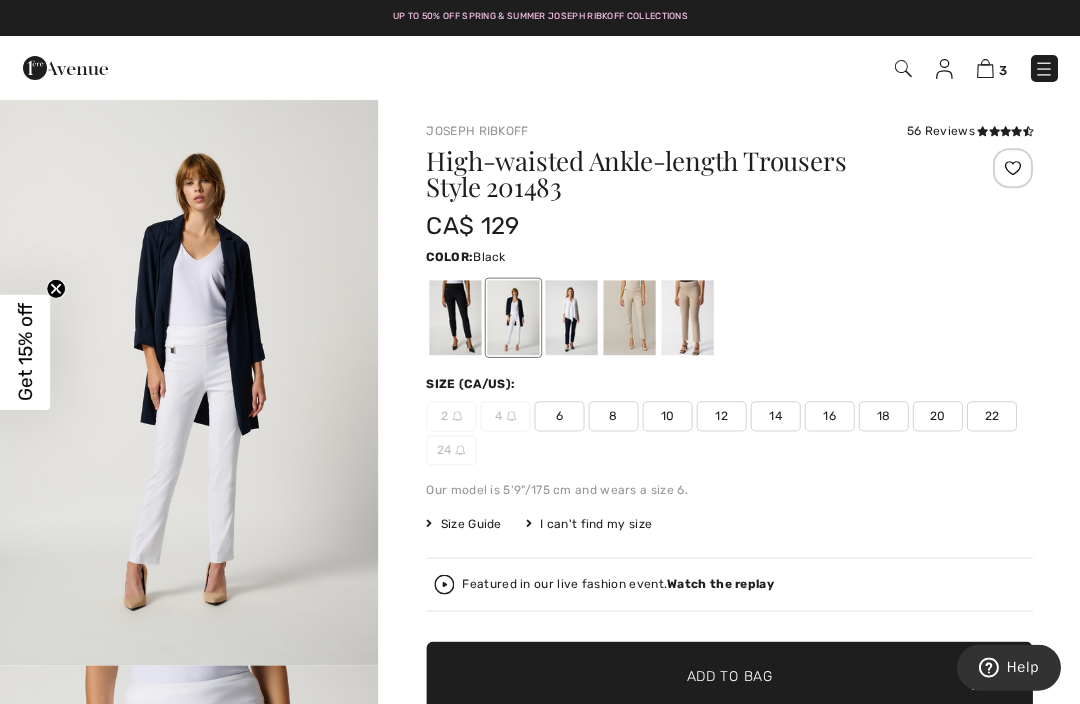 click at bounding box center (455, 317) 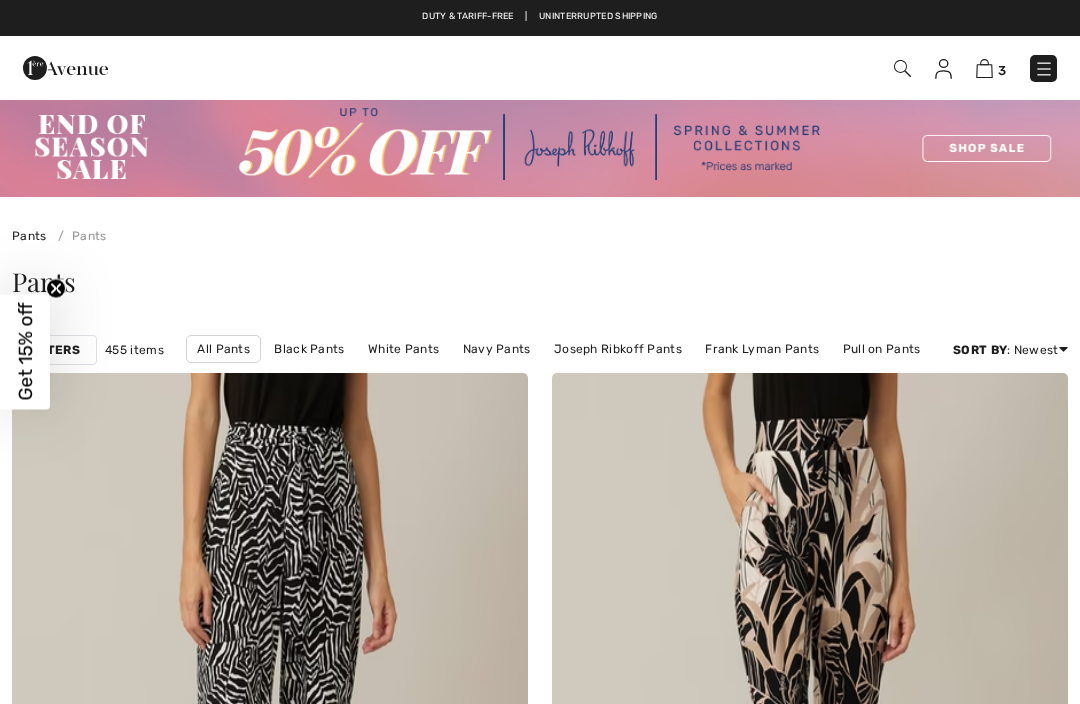 scroll, scrollTop: 3923, scrollLeft: 1, axis: both 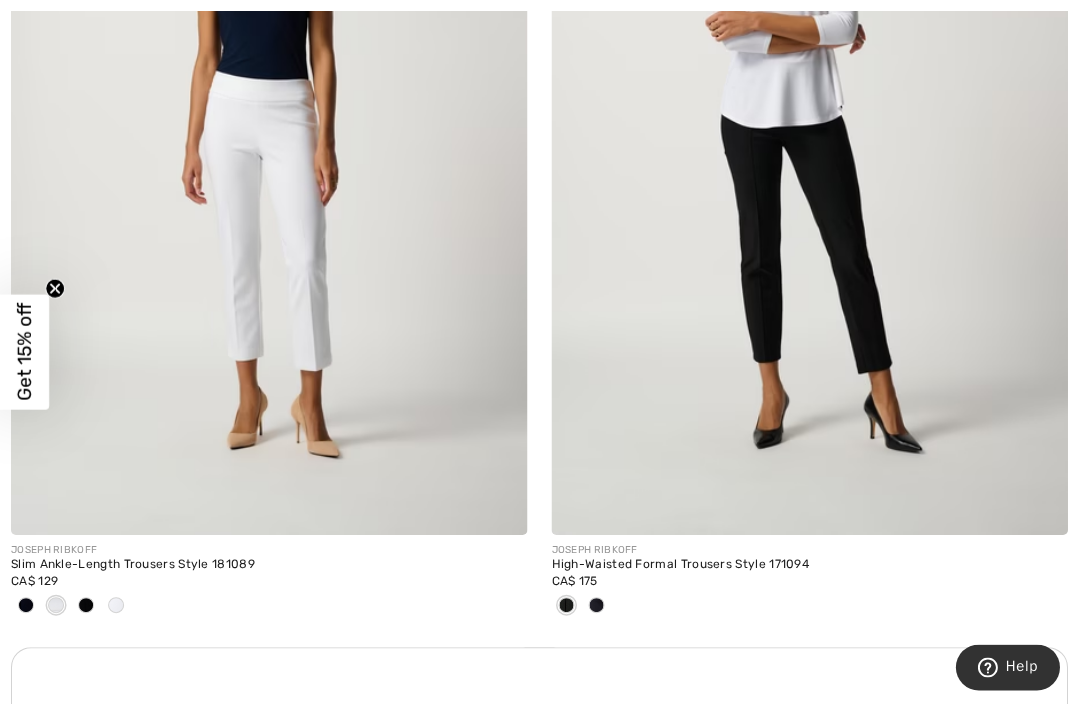 click at bounding box center (810, 148) 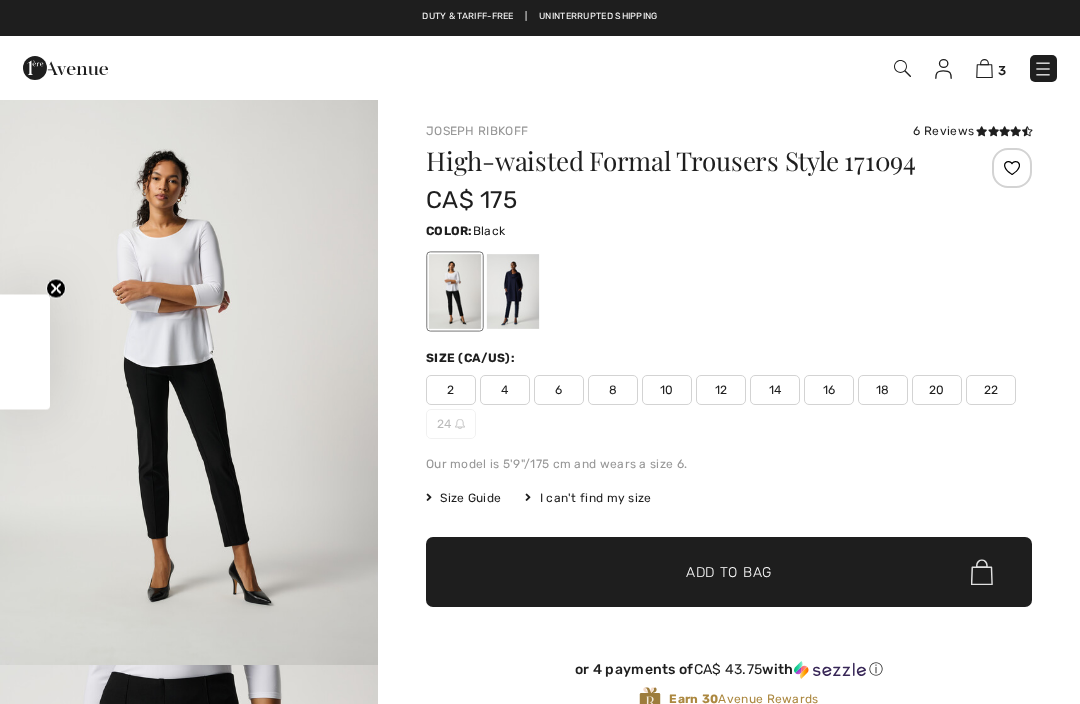 scroll, scrollTop: 0, scrollLeft: 0, axis: both 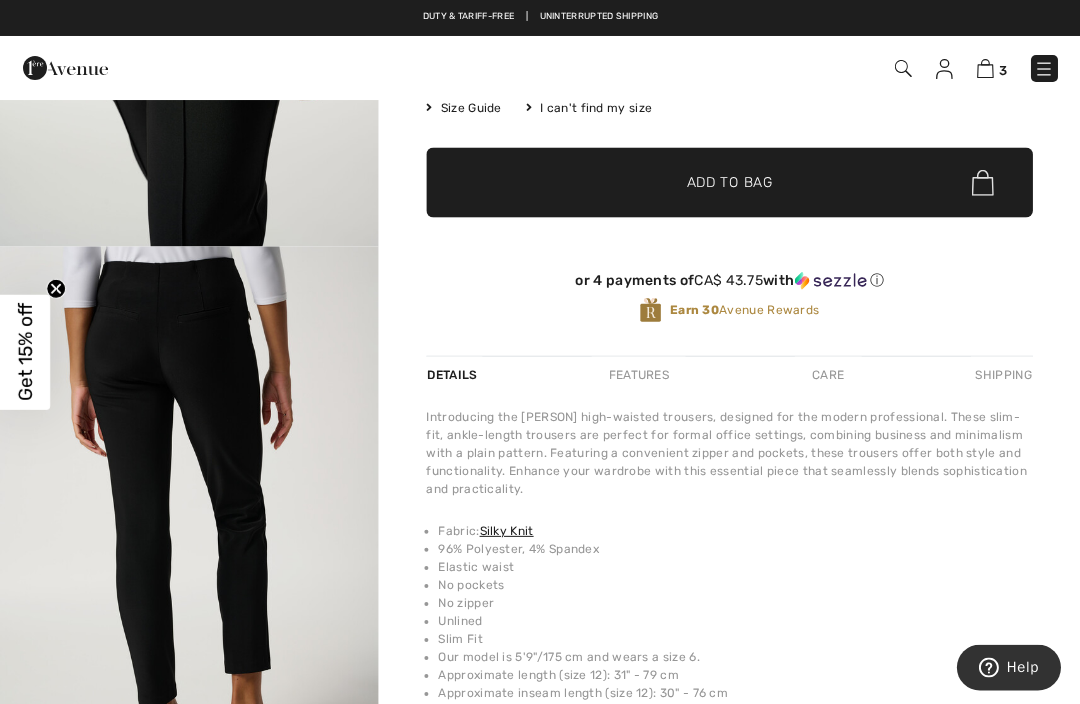 click on "96% Polyester, 4% Spandex" at bounding box center (735, 548) 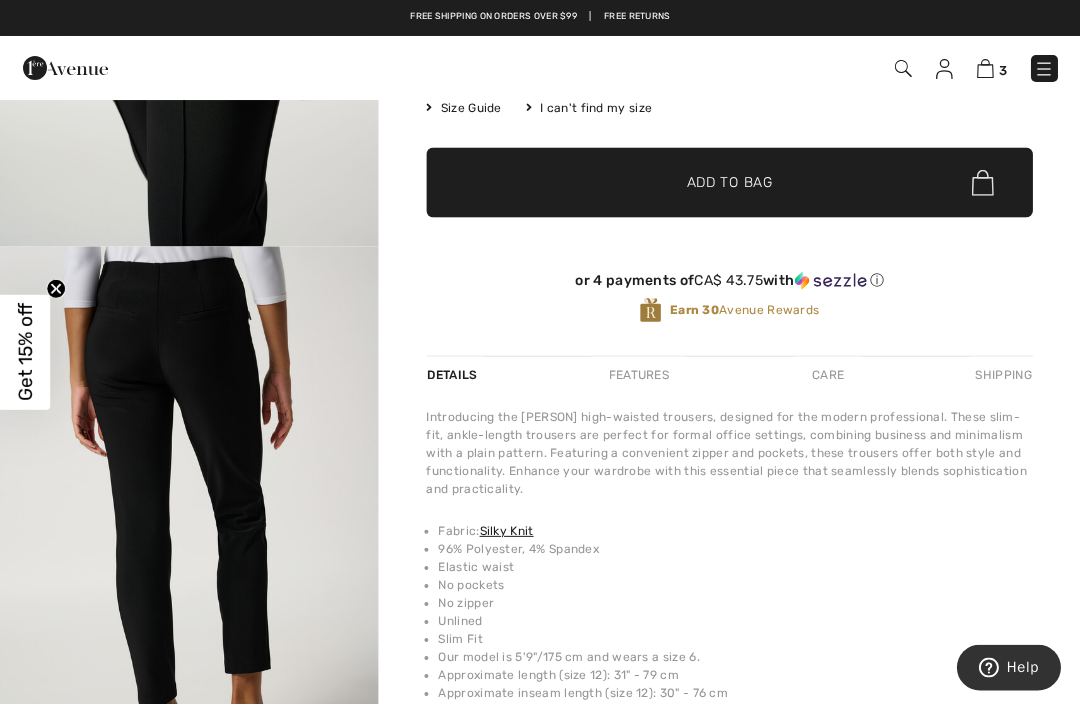 click at bounding box center [984, 68] 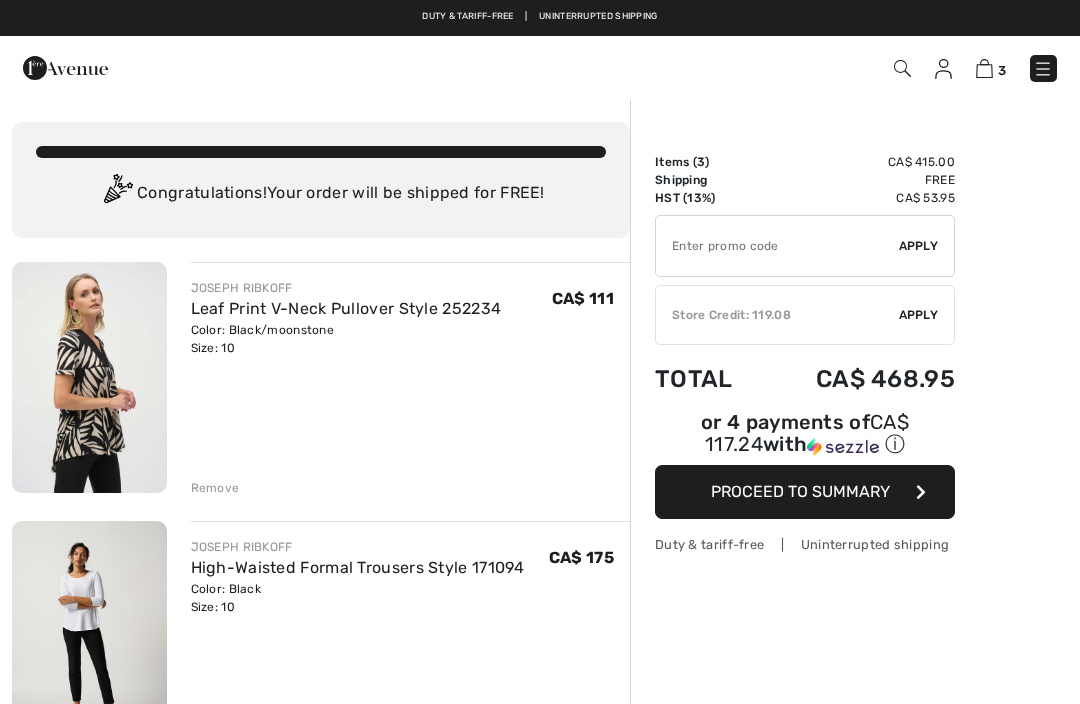 scroll, scrollTop: 0, scrollLeft: 0, axis: both 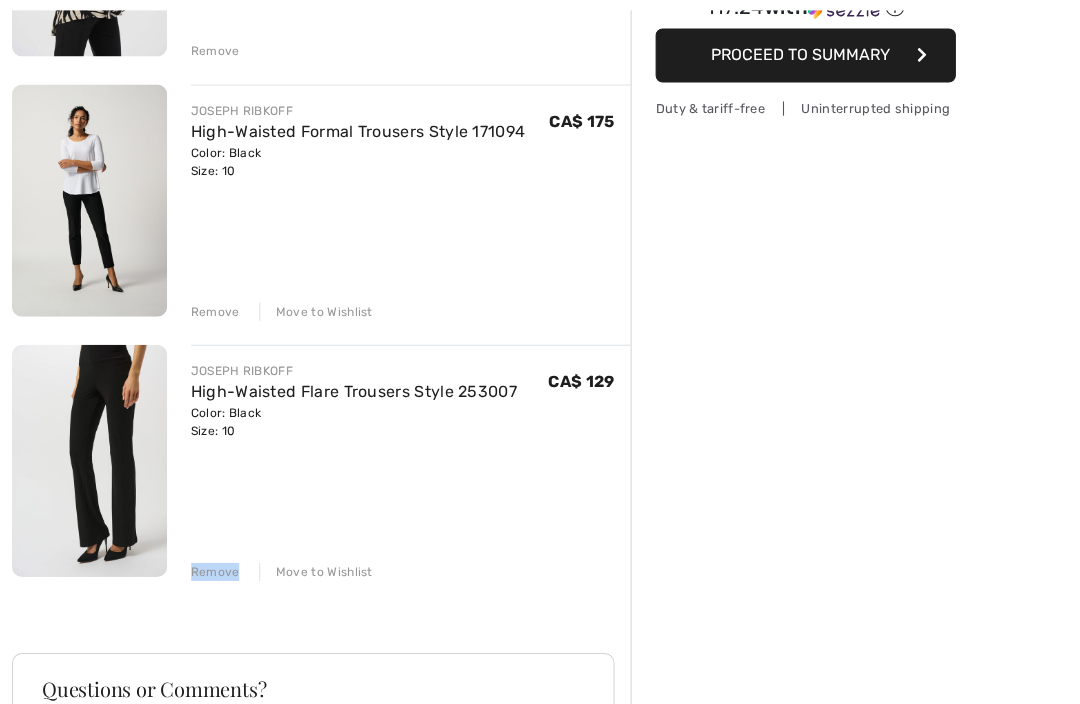 click on "JOSEPH RIBKOFF
High-Waisted Flare Trousers Style 253007
Color: Black
Size: 10
Final Sale
CA$ 129
CA$ 129
Remove
Move to Wishlist" at bounding box center (411, 461) 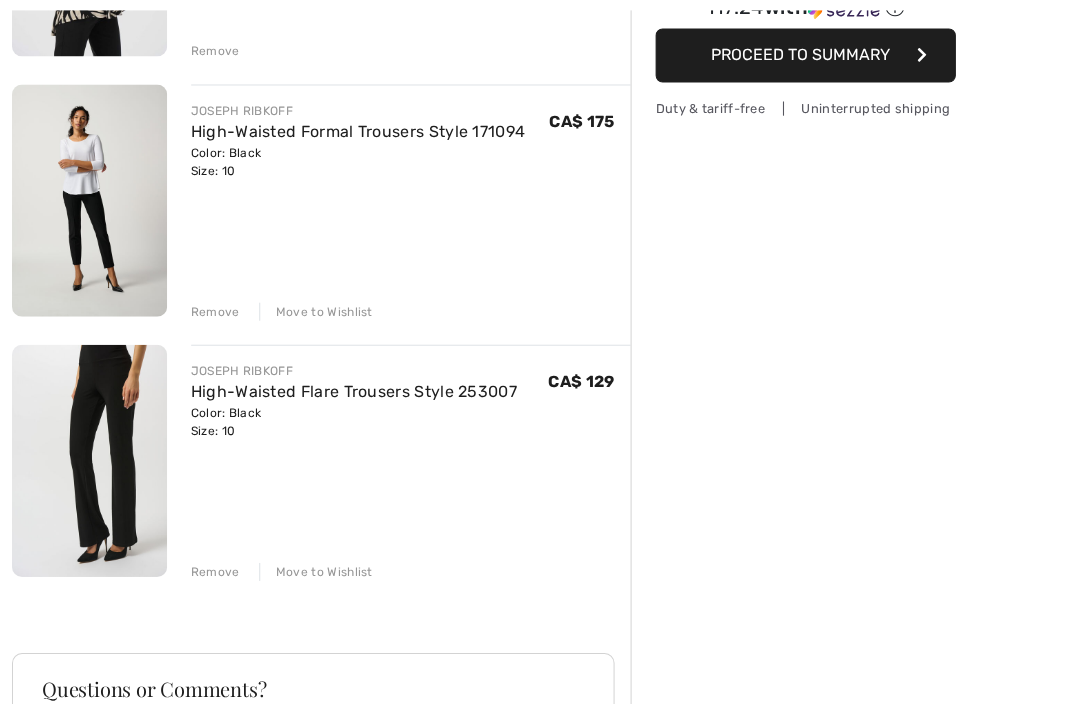 click on "High-Waisted Flare Trousers Style 253007" at bounding box center [354, 390] 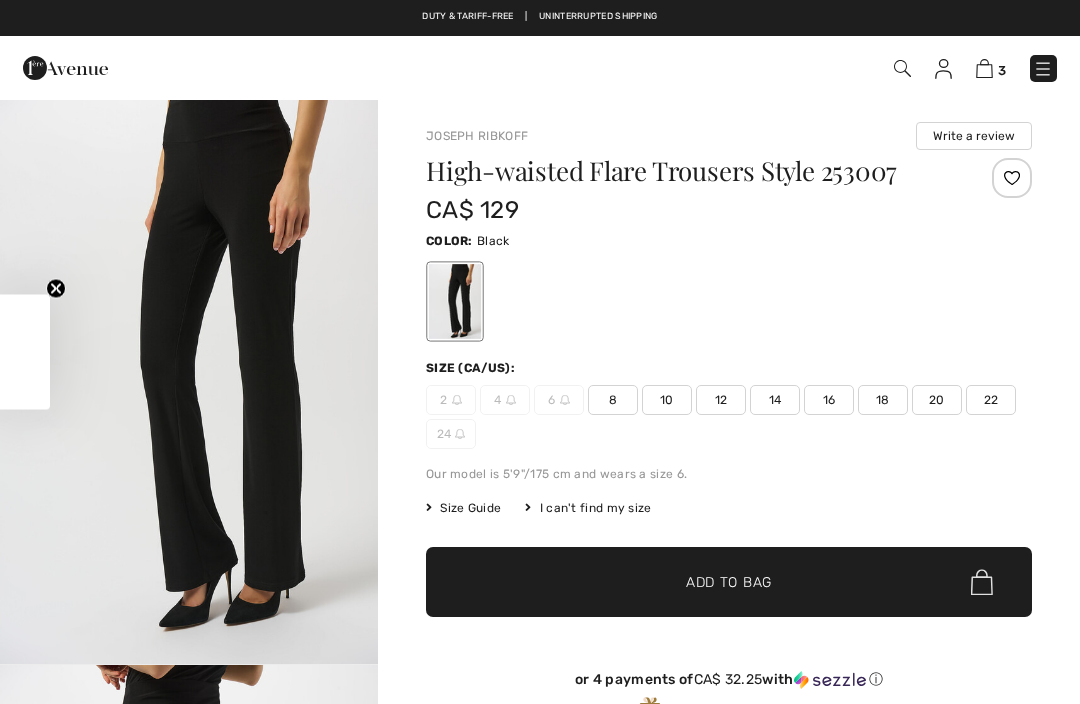 scroll, scrollTop: 0, scrollLeft: 0, axis: both 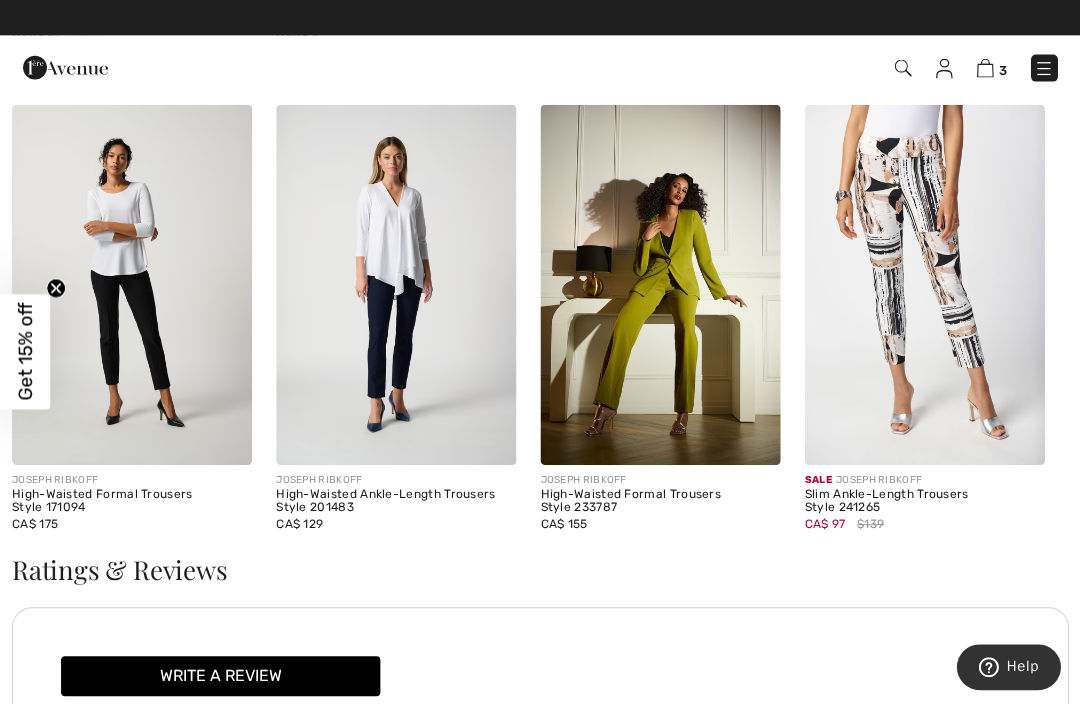 click on "JOSEPH RIBKOFF" at bounding box center (396, 480) 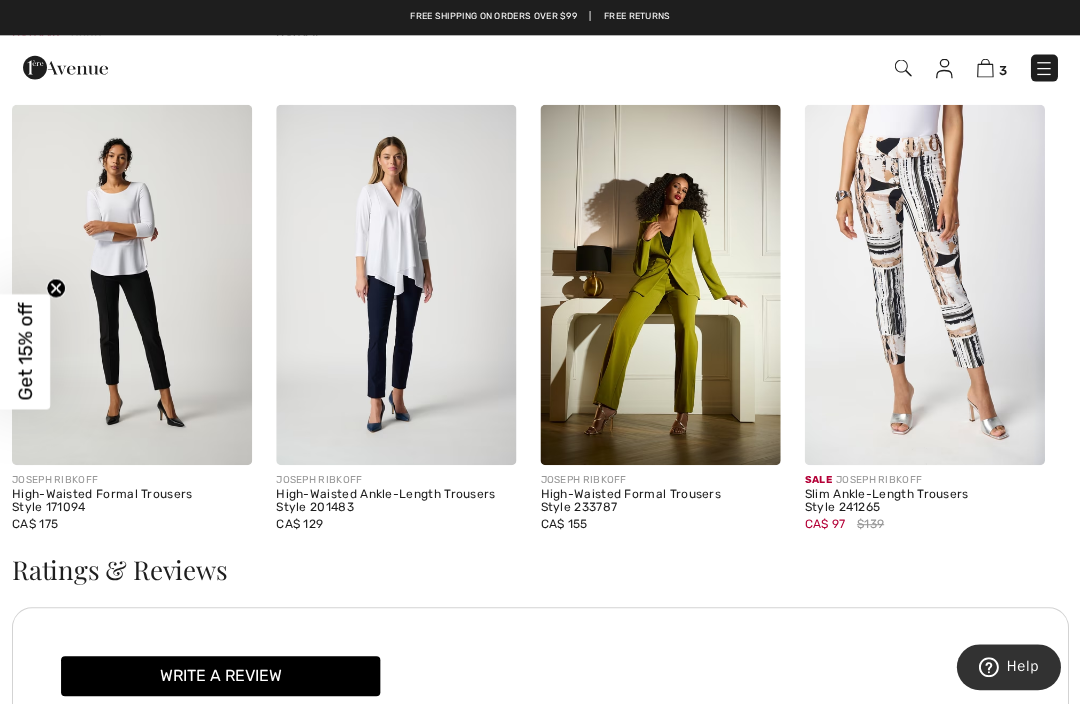 click at bounding box center (396, 285) 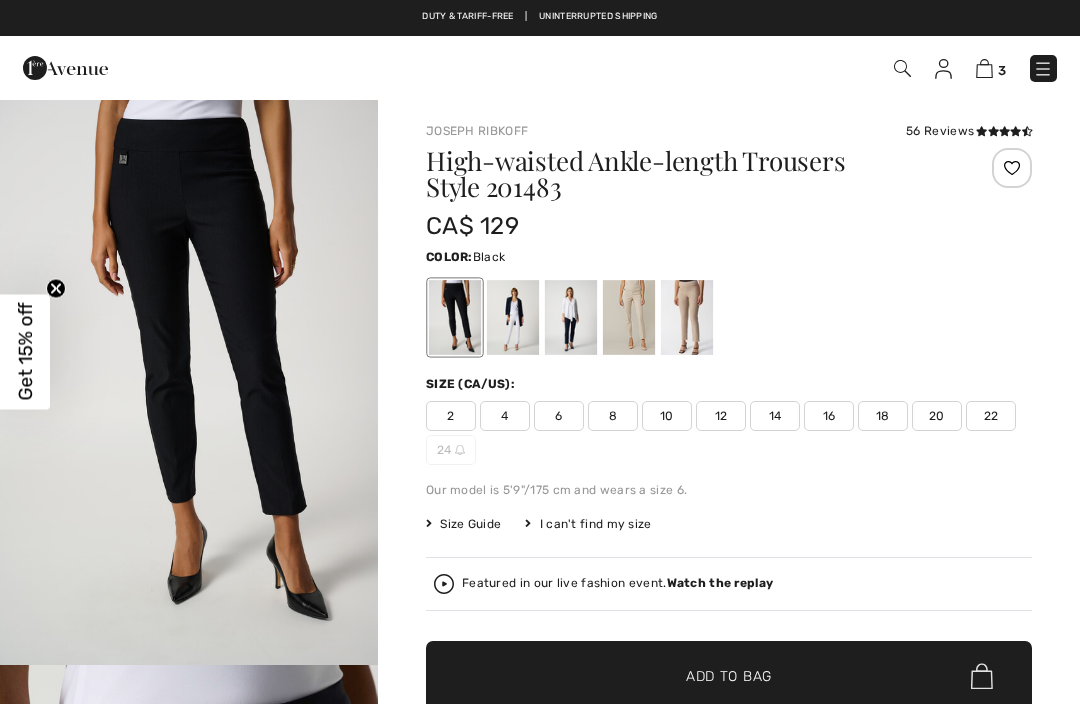 scroll, scrollTop: 0, scrollLeft: 0, axis: both 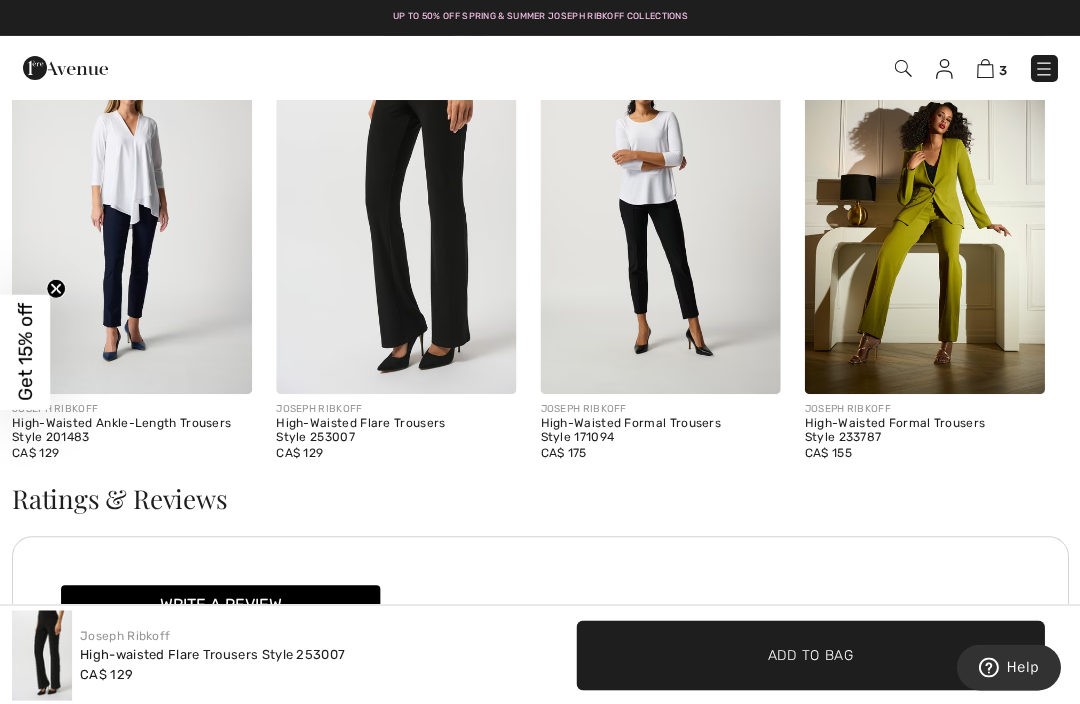click at bounding box center (660, 214) 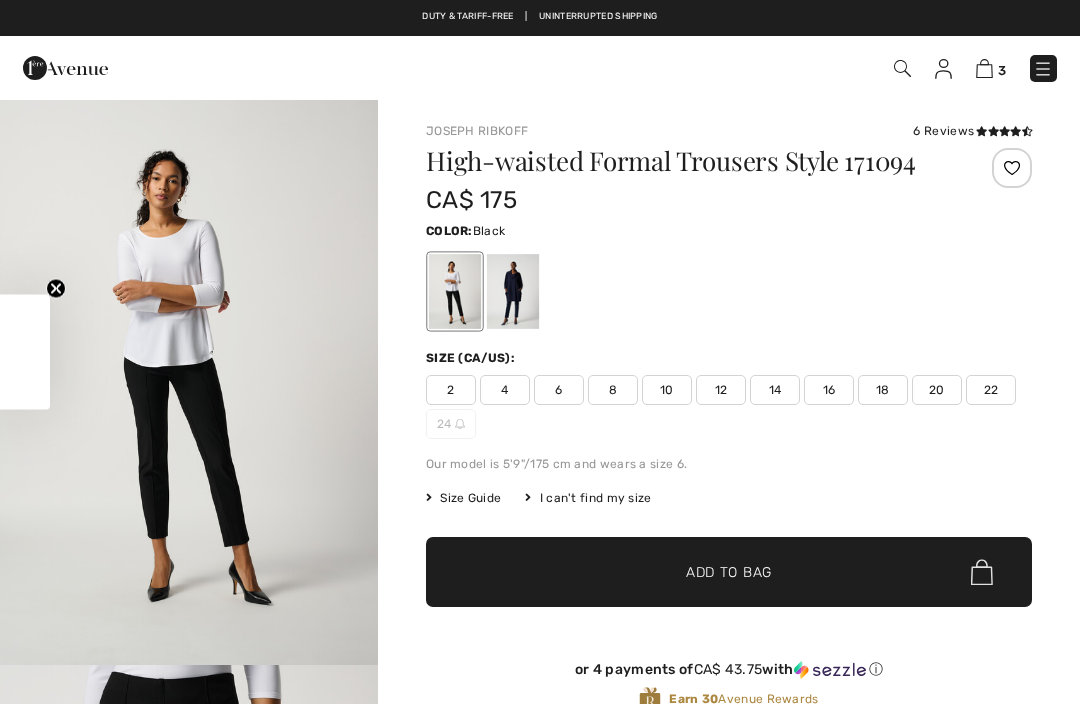 scroll, scrollTop: 0, scrollLeft: 0, axis: both 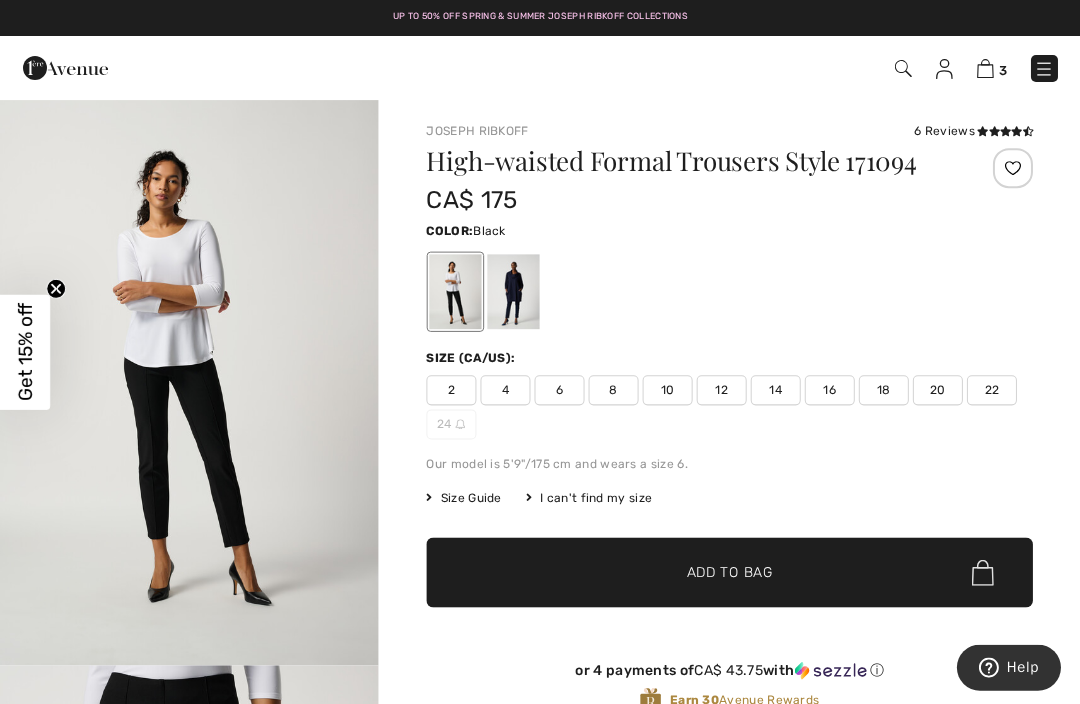 click at bounding box center [943, 69] 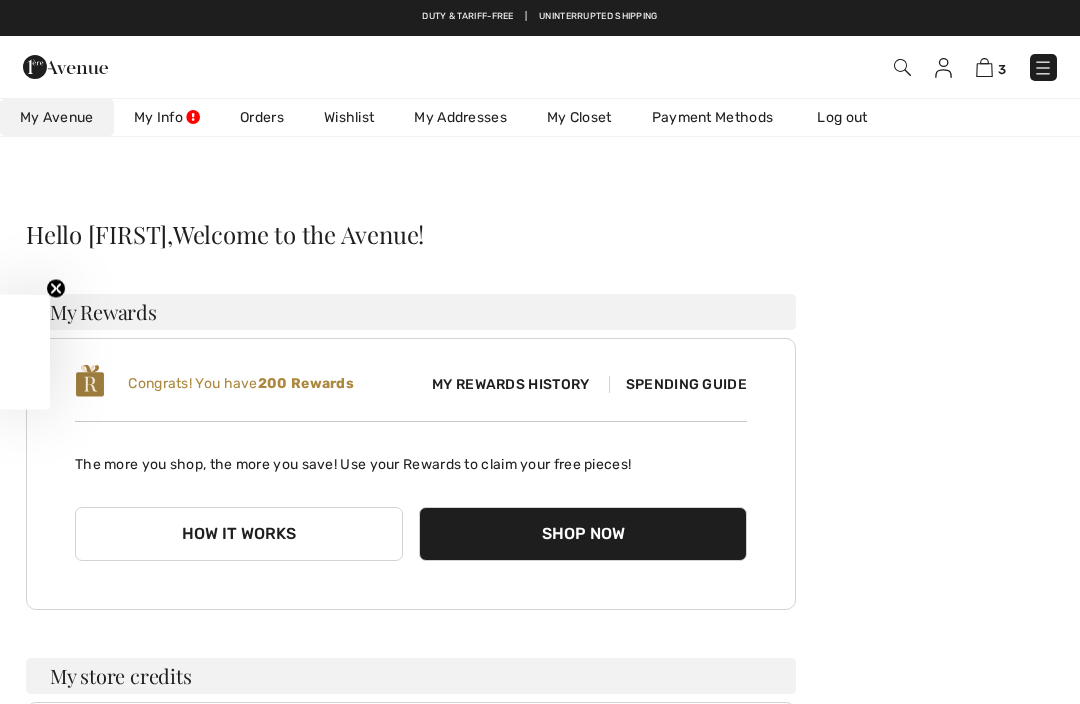 scroll, scrollTop: 0, scrollLeft: 0, axis: both 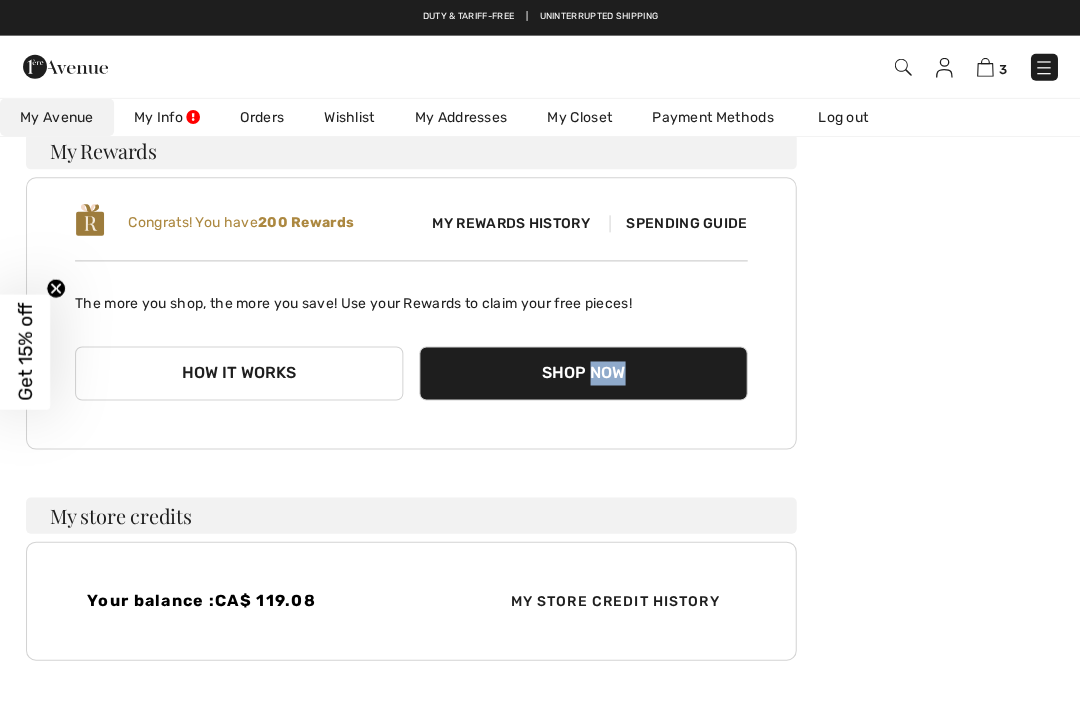 click on "Hello [FIRST],  Welcome to the Avenue!
My Rewards
Congrats! You have  200 Rewards
My Rewards History
Spending Guide
The more you shop, the more you save! Use your Rewards to claim your free pieces!
How it works
Shop Now
My store credits
Your balance :
CA$ 119.08
My Store Credit History
Questions or Comments?
Dial  Terms" at bounding box center [540, 593] 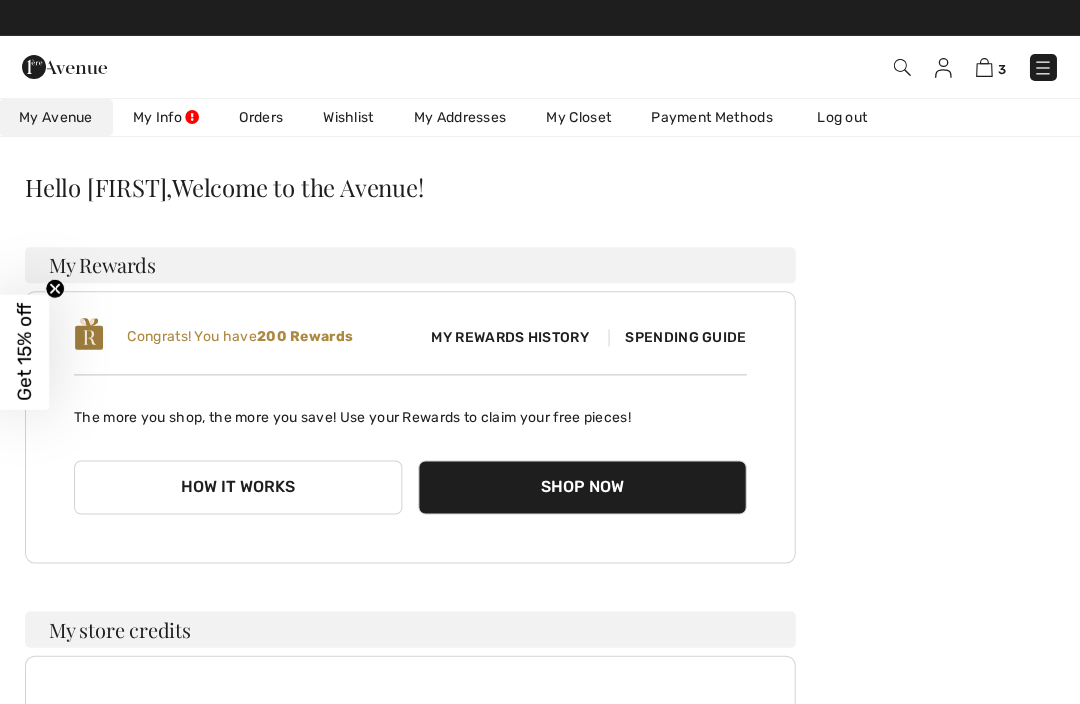 scroll, scrollTop: 0, scrollLeft: 0, axis: both 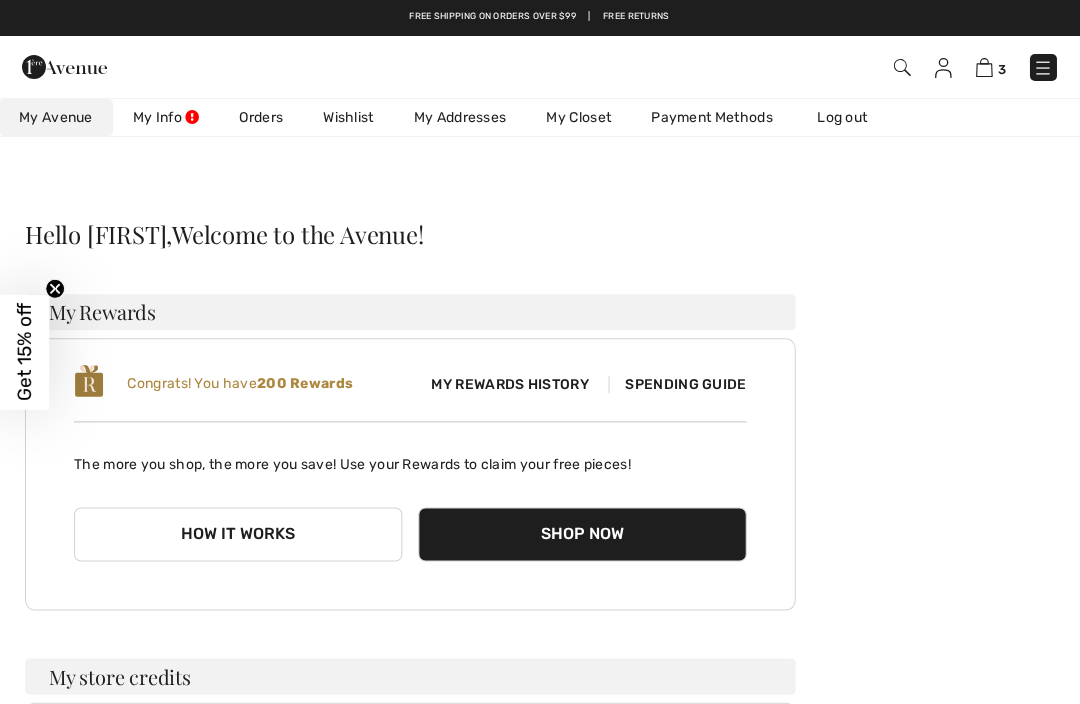 click on "My Info" at bounding box center [167, 117] 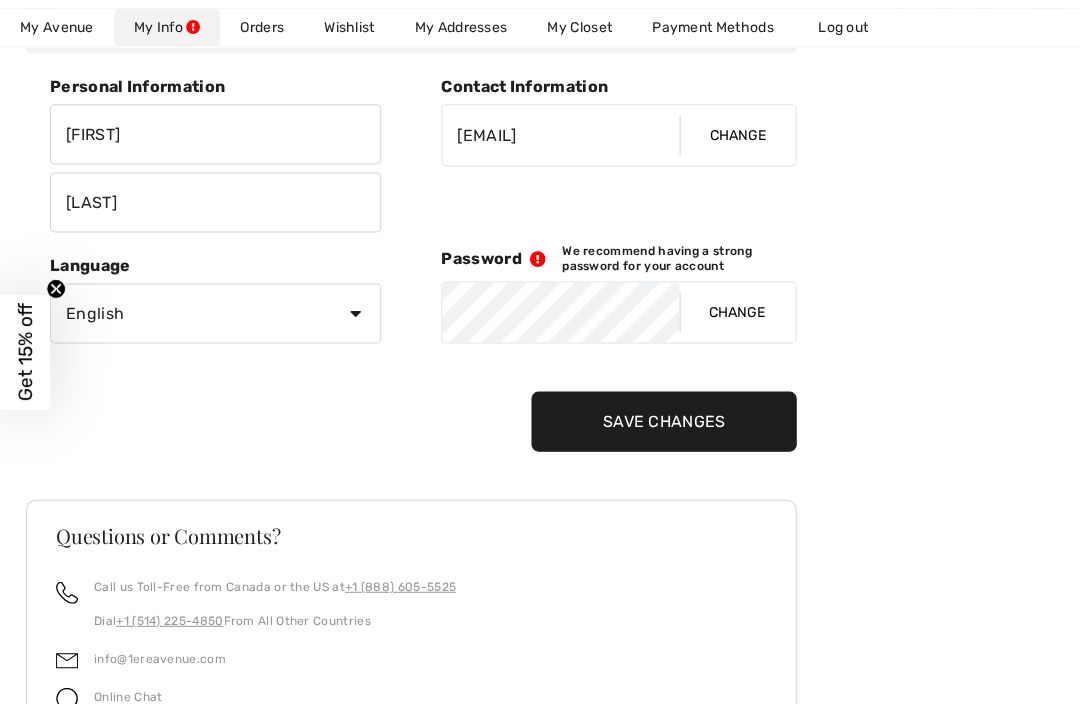 scroll, scrollTop: 253, scrollLeft: 0, axis: vertical 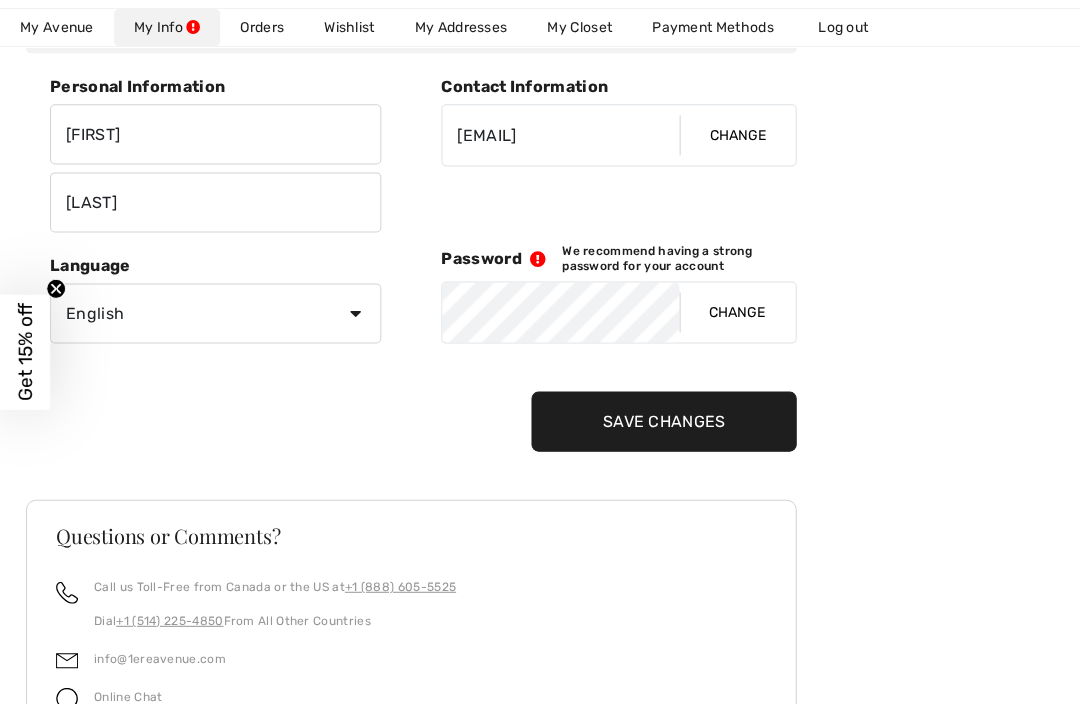 click on "My Info
Account Details
Personal Information
[FIRST]
[LAST]
Contact Information
[EMAIL]
Change
Language
English Français
Contact Information
[EMAIL]
Change
Password
We recommend having a strong password for your account" at bounding box center (540, 442) 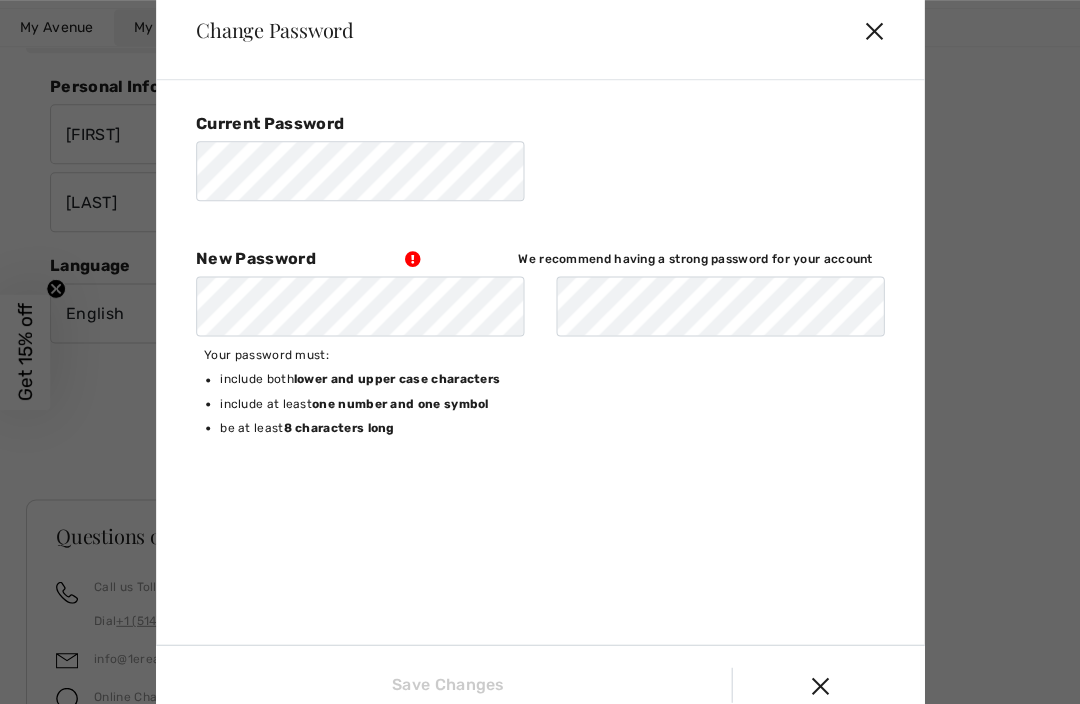 scroll, scrollTop: 253, scrollLeft: 0, axis: vertical 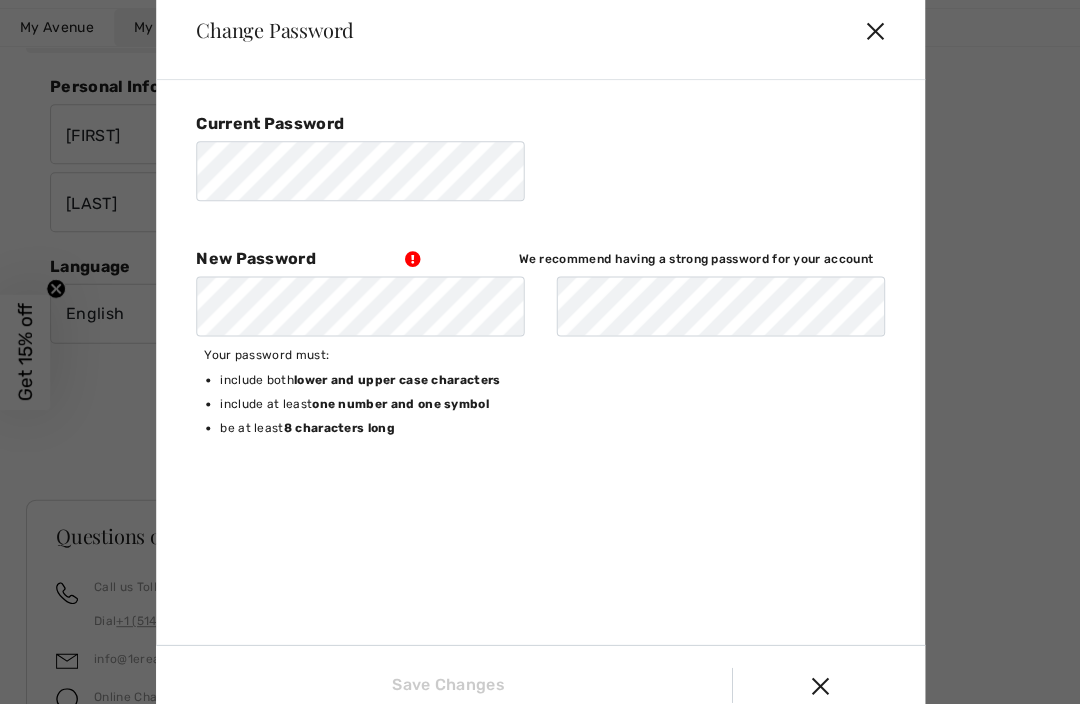 click at bounding box center [540, 352] 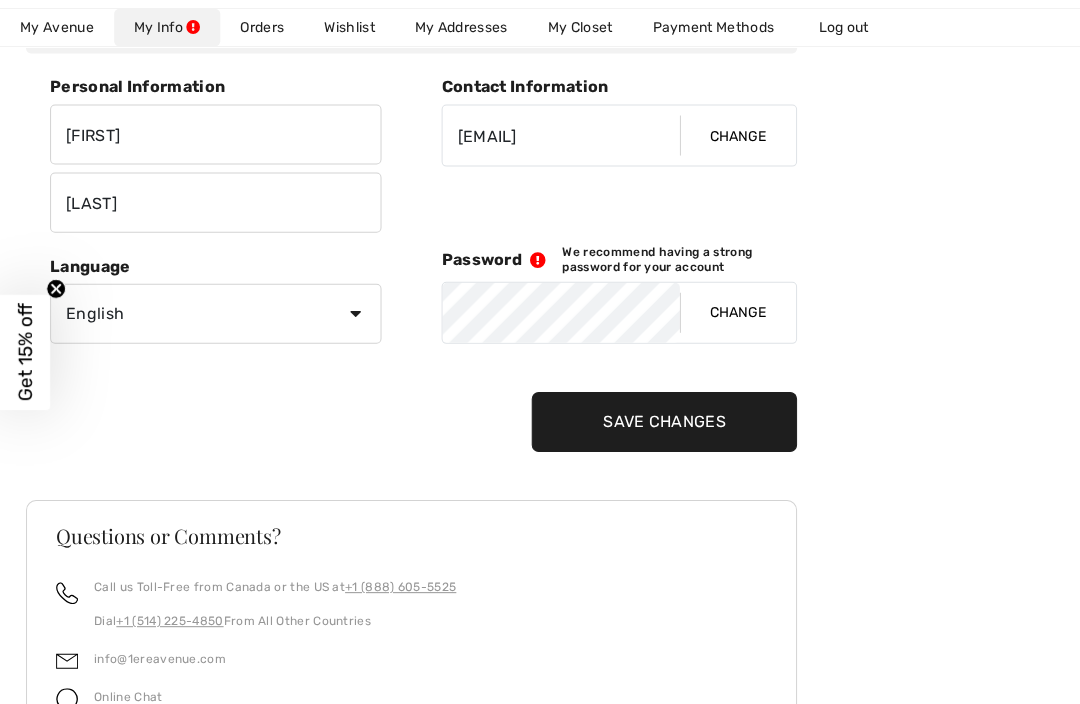 scroll, scrollTop: 253, scrollLeft: 0, axis: vertical 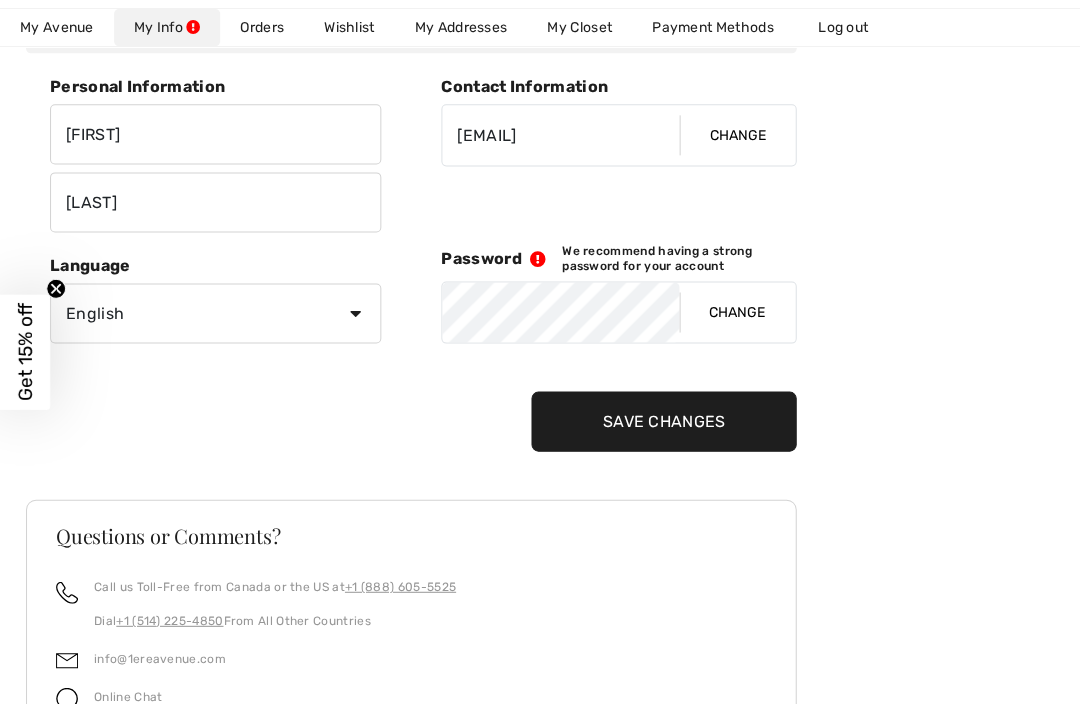 click on "My Info
Account Details
Personal Information
[FIRST]
[LAST]
Contact Information
[EMAIL]
Change
Language
English Français
Contact Information
[EMAIL]
Change
Password
We recommend having a strong password for your account" at bounding box center [540, 442] 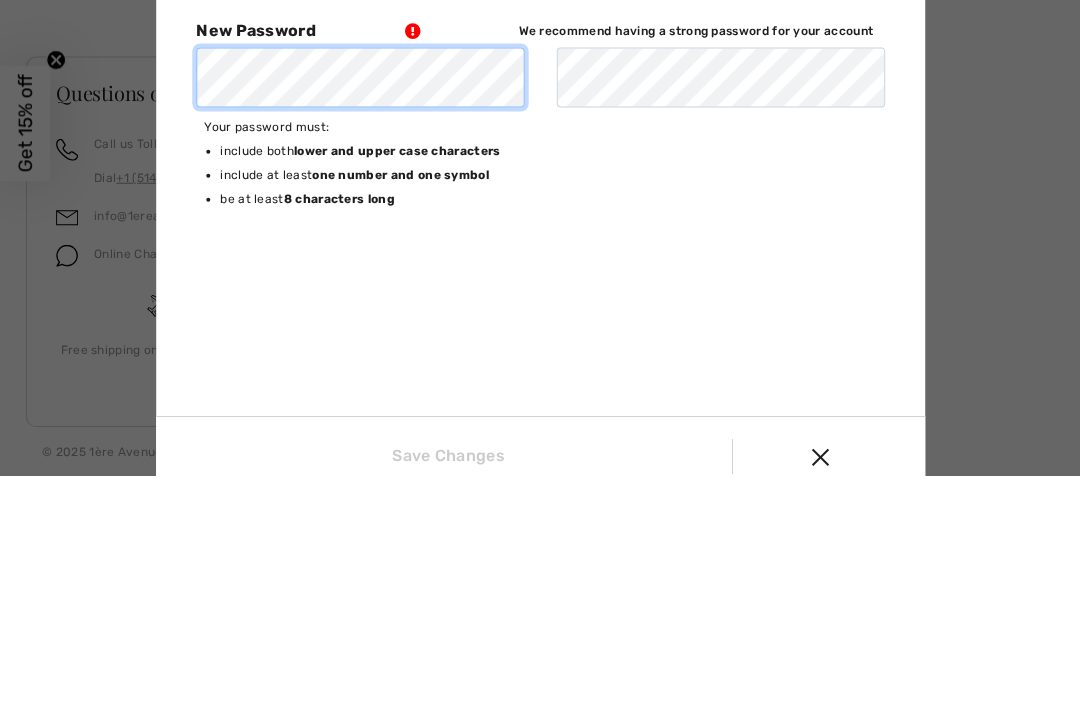 scroll, scrollTop: 467, scrollLeft: 0, axis: vertical 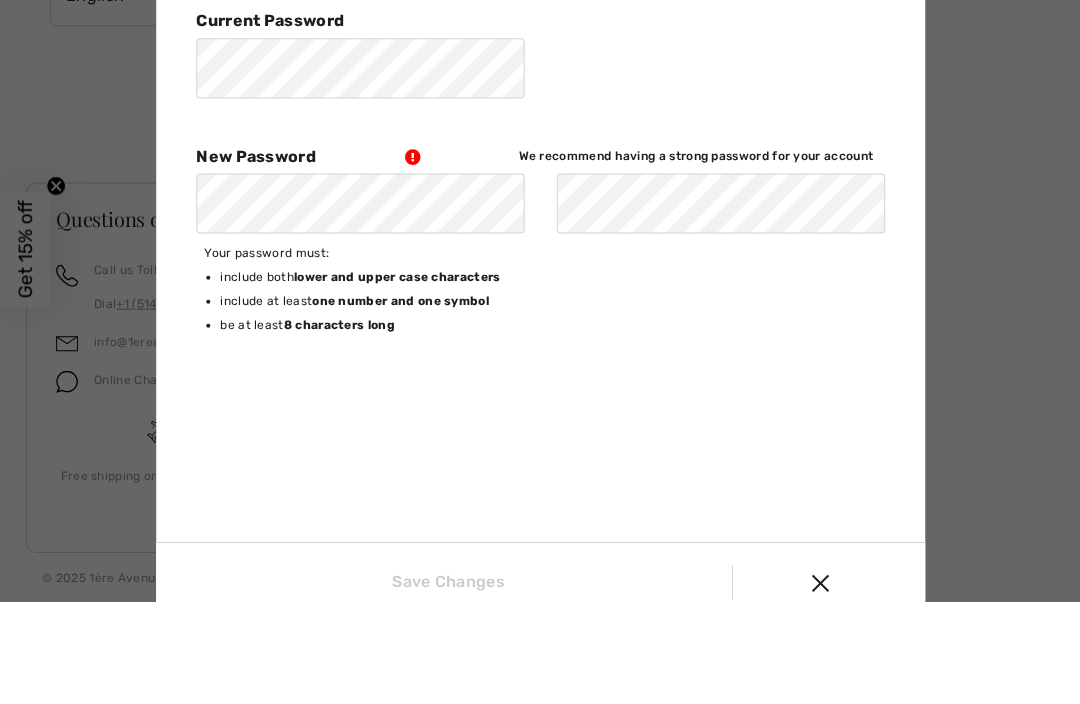 click on "Current Password
New Password
We recommend having a strong password for your account
Your password must:
include both  lower and upper case characters   ✓
include at least  one number and one symbol   ✓
be at least  8 characters long   ✓
Save Changes" at bounding box center (540, 402) 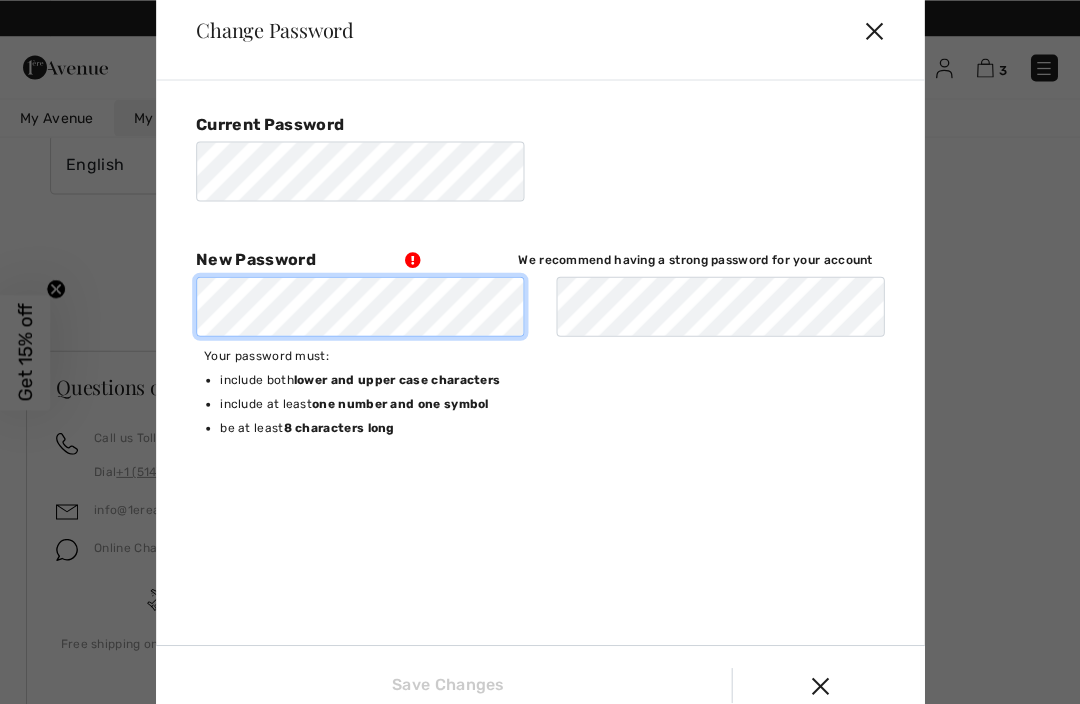 scroll, scrollTop: 402, scrollLeft: 0, axis: vertical 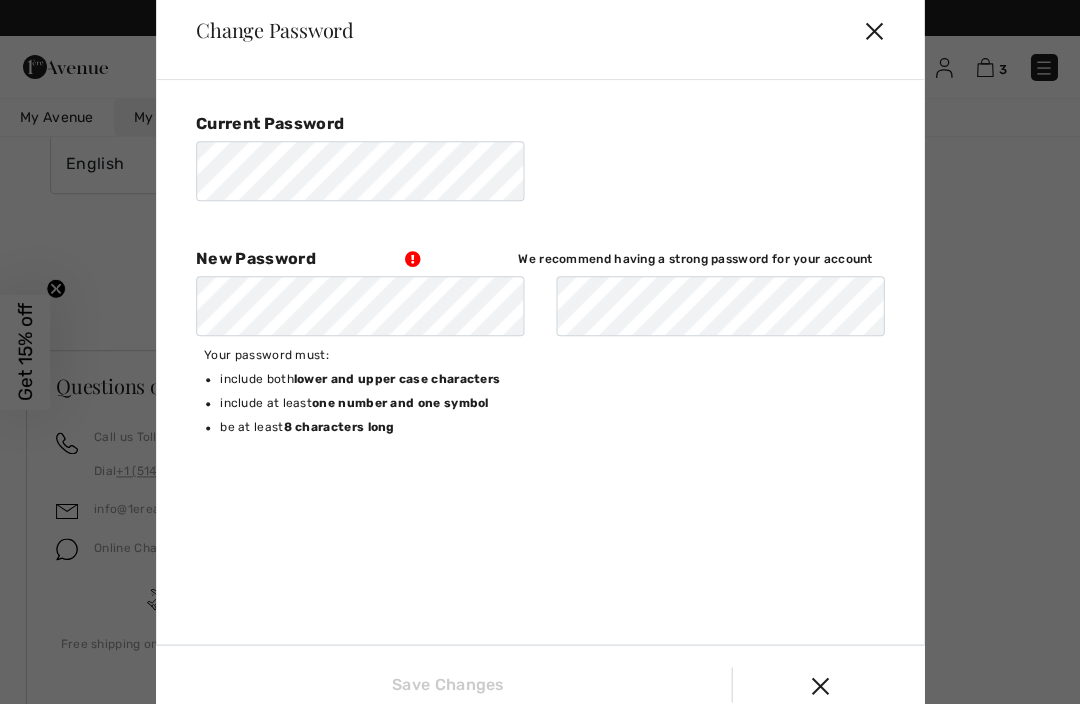 click on "✕" at bounding box center [882, 30] 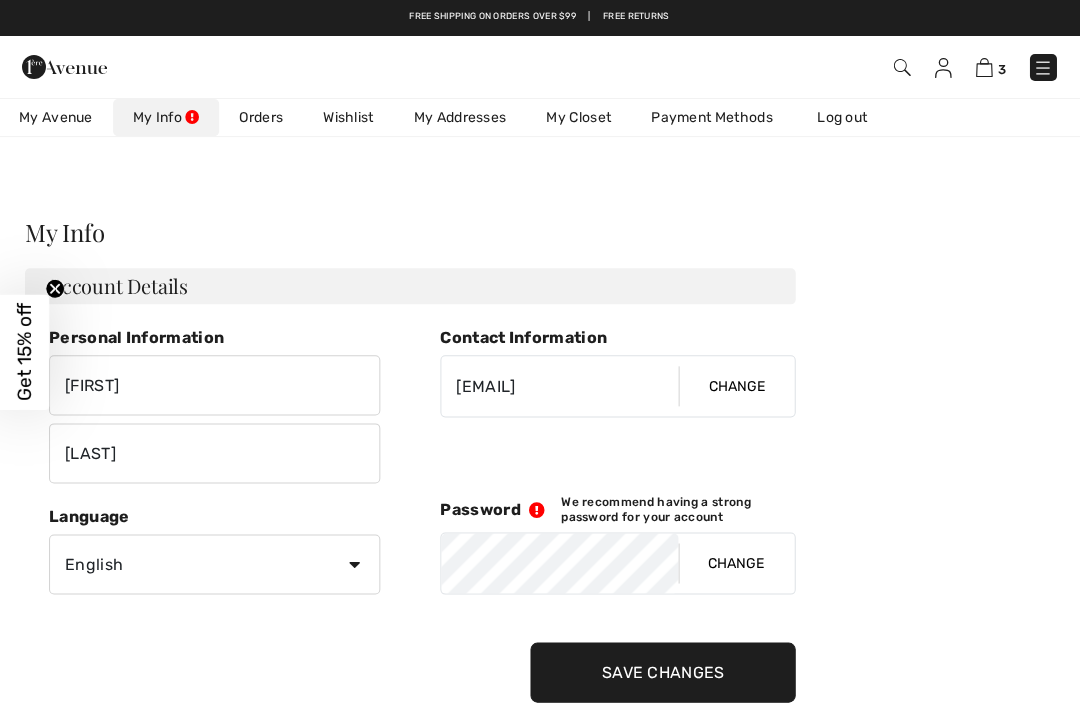 scroll, scrollTop: 0, scrollLeft: 0, axis: both 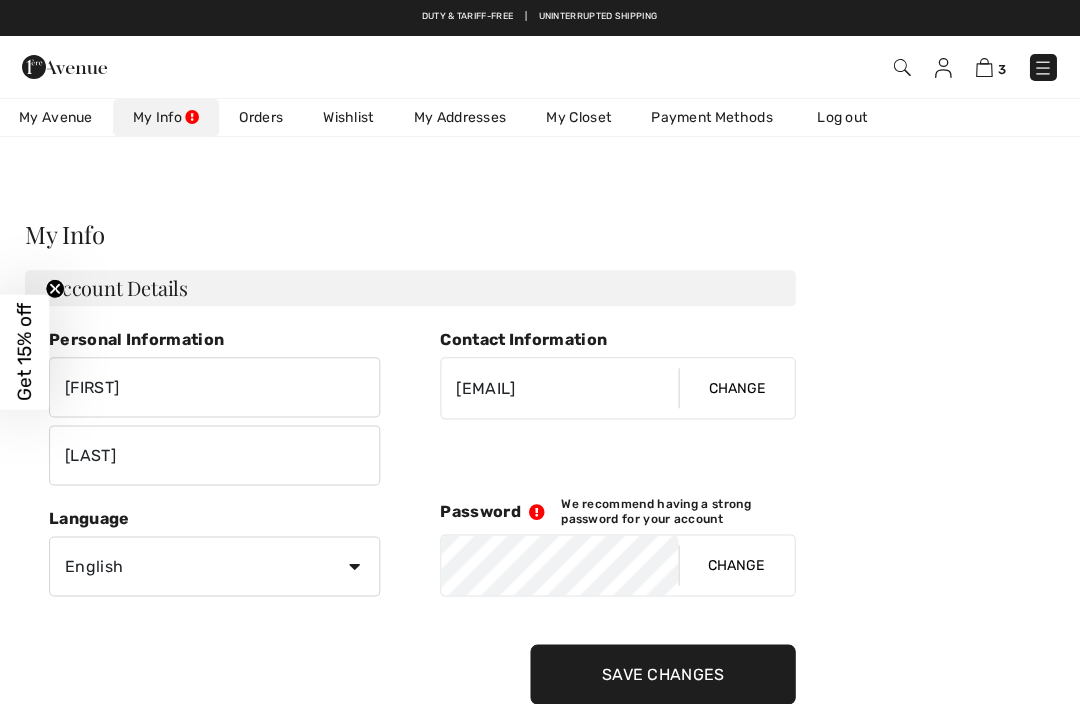 click at bounding box center [984, 67] 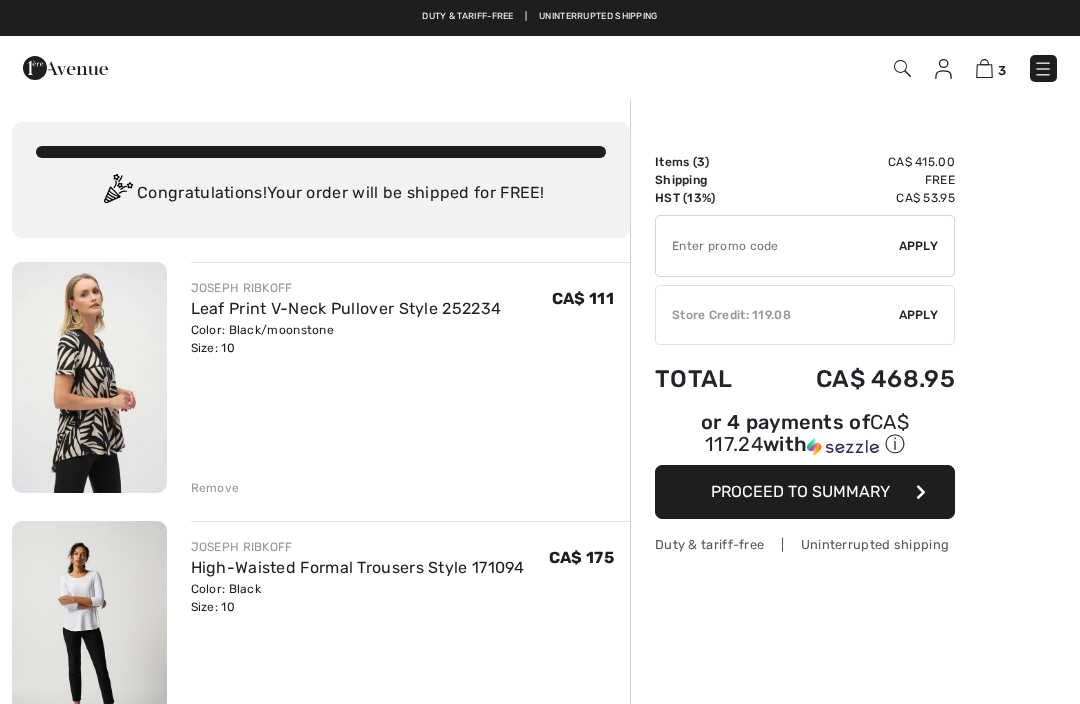 scroll, scrollTop: 0, scrollLeft: 0, axis: both 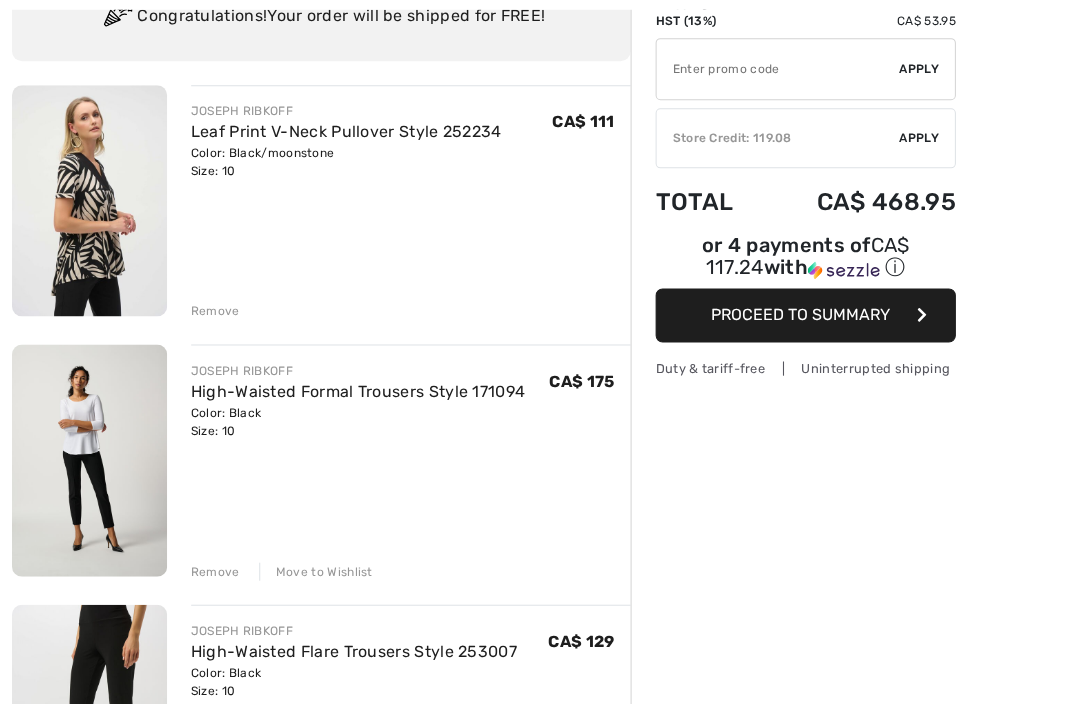 click on "Remove" at bounding box center (215, 311) 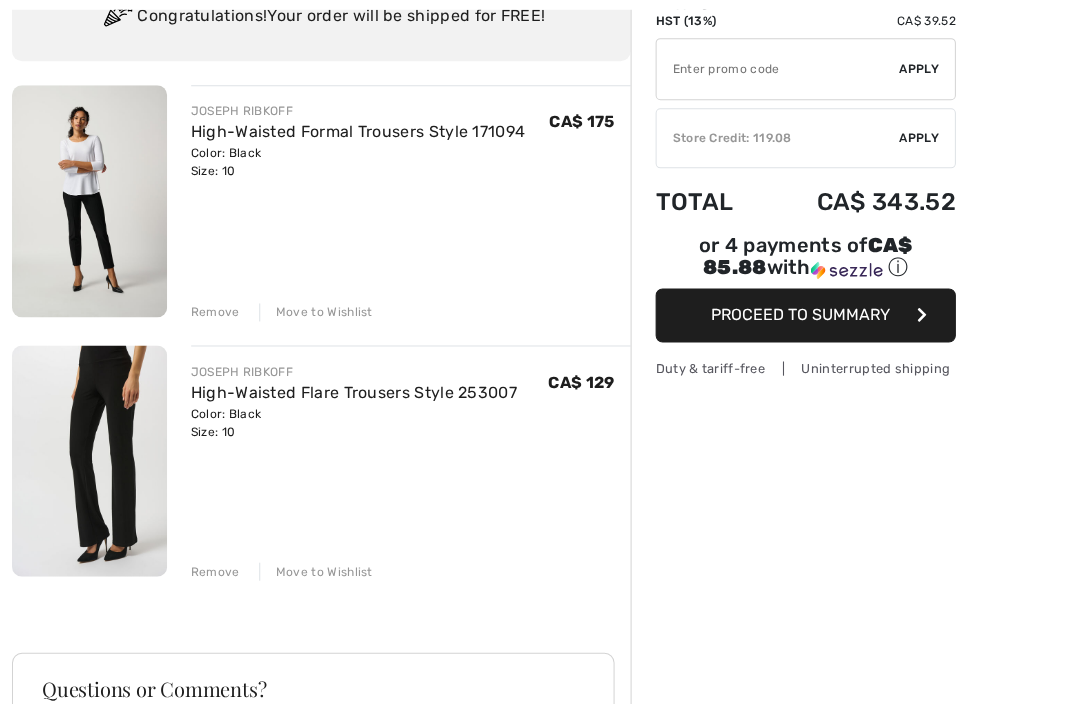 click on "Order Summary			 Details
Items ( 2 )
CA$ 304.00
Promo code CA$ 0.00
Shipping
Free
HST (13%) CA$ 39.52
Tax2 CA$ 0.00
Duties & Taxes CA$ 0.00
Store Credit
used  0.00
✔
Apply
Remove
✔
Store Credit: 119.08
Apply
Remove
Total
CA$ 343.52
or 4 payments of  CA$ 85.88  with    ⓘ
Proceed to Summary
Duty & tariff-free      |     Uninterrupted shipping" at bounding box center (855, 506) 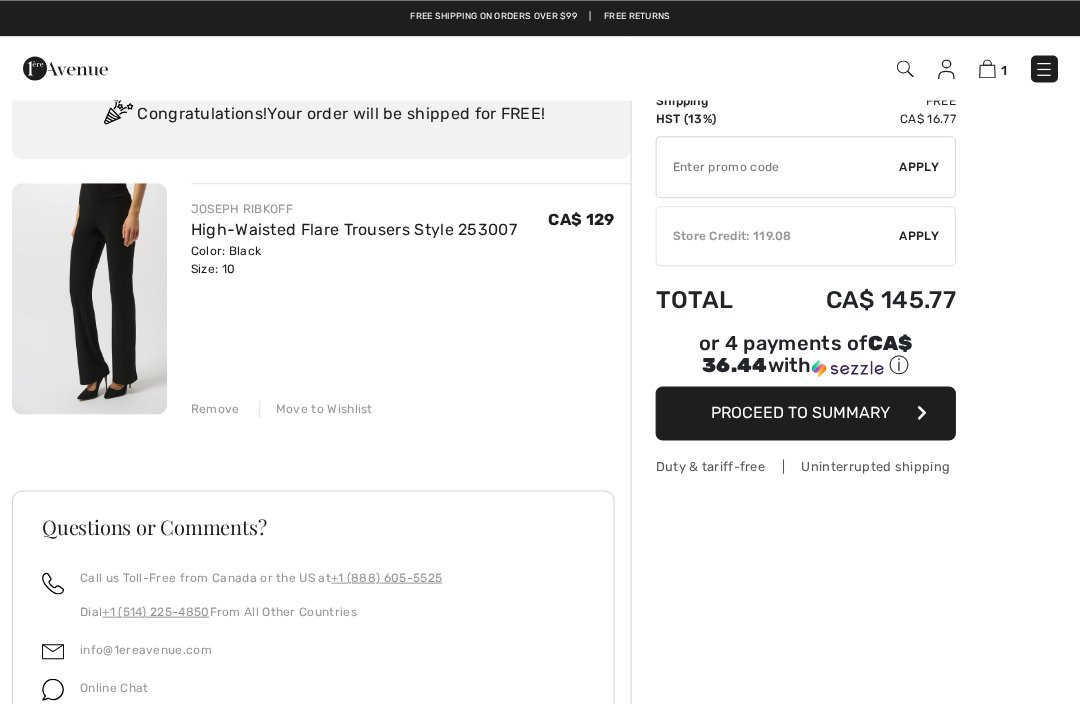 scroll, scrollTop: 78, scrollLeft: 0, axis: vertical 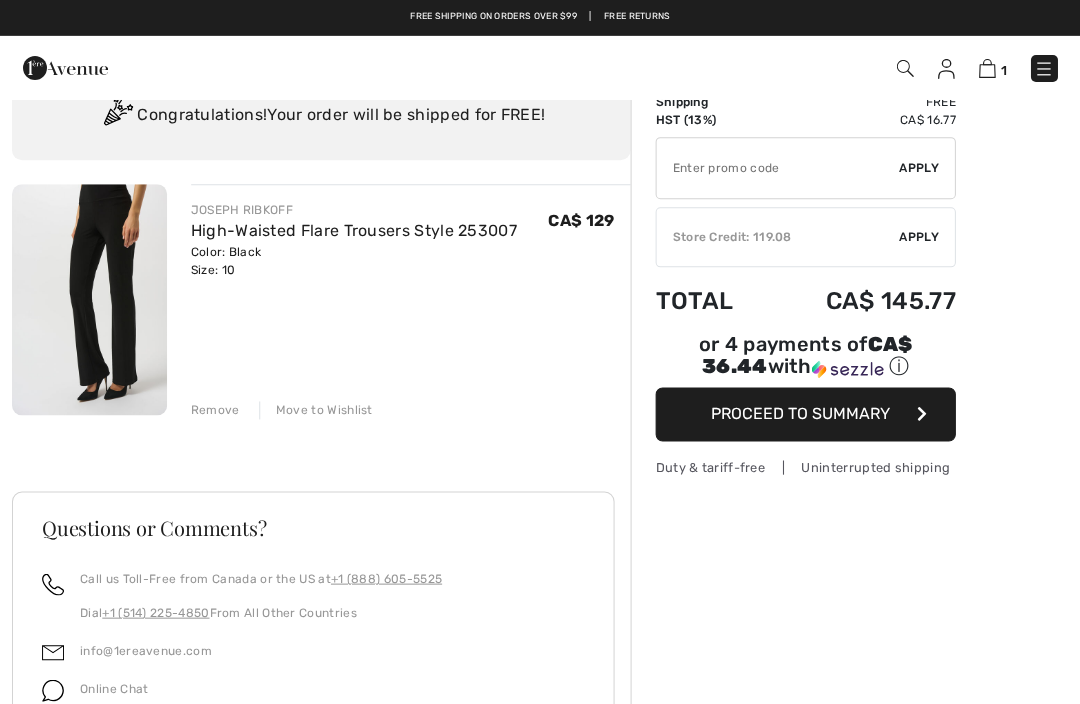 click on "✔
Store Credit: 119.08
Apply
Remove" at bounding box center [805, 237] 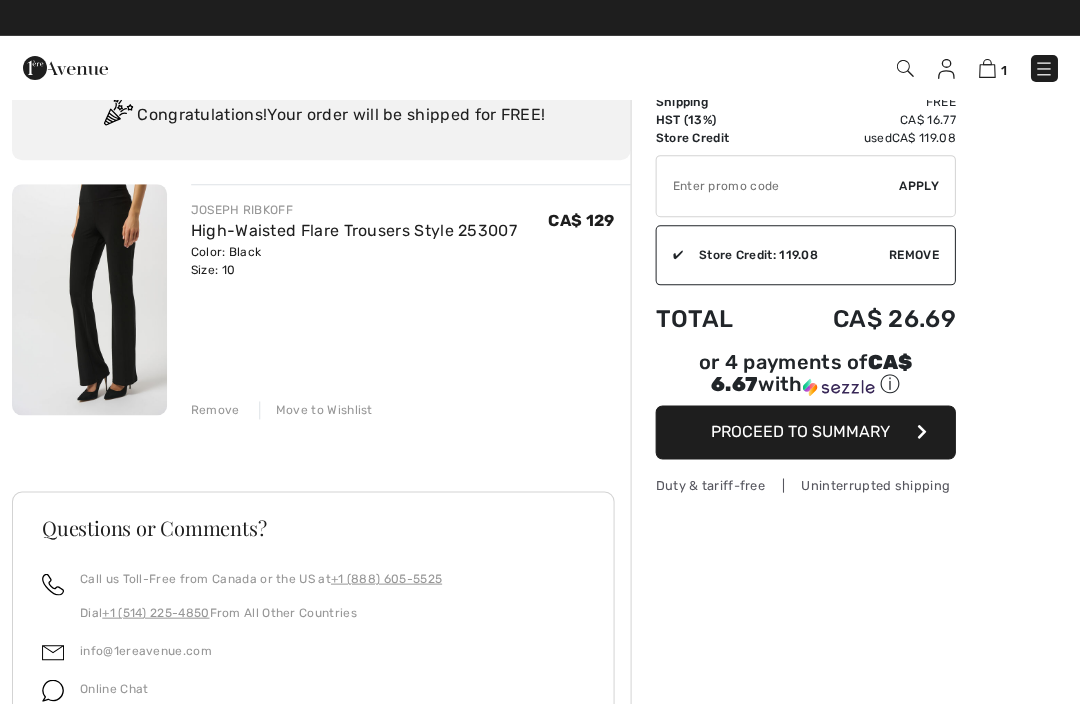 click on "Proceed to Summary" at bounding box center (805, 432) 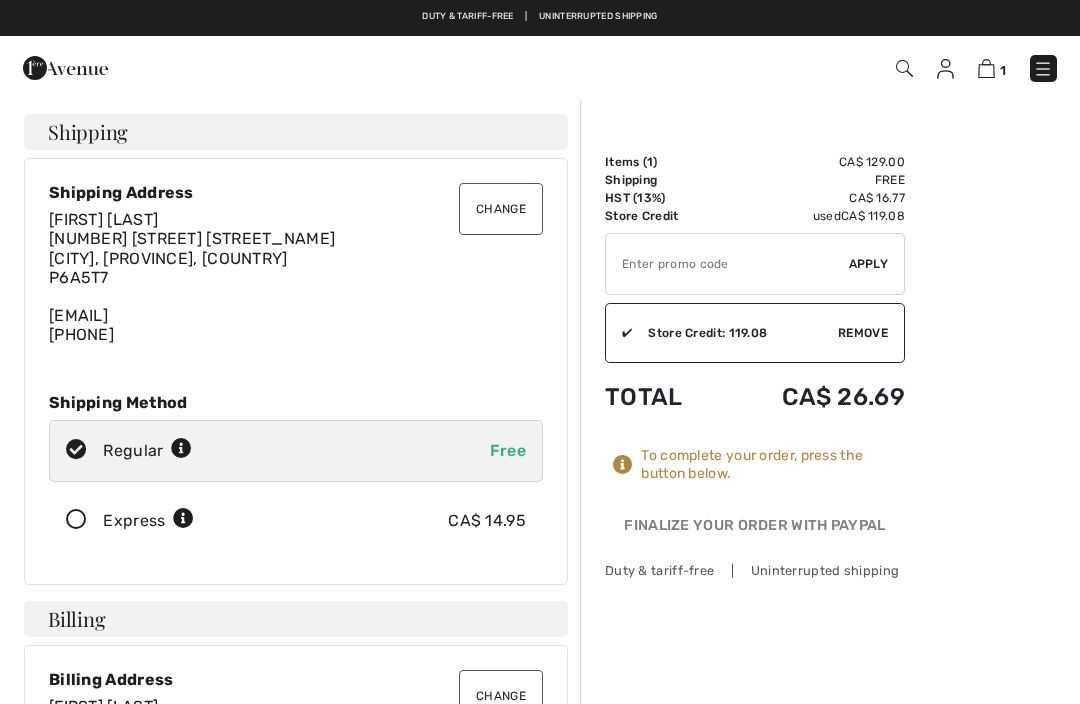 scroll, scrollTop: 0, scrollLeft: 0, axis: both 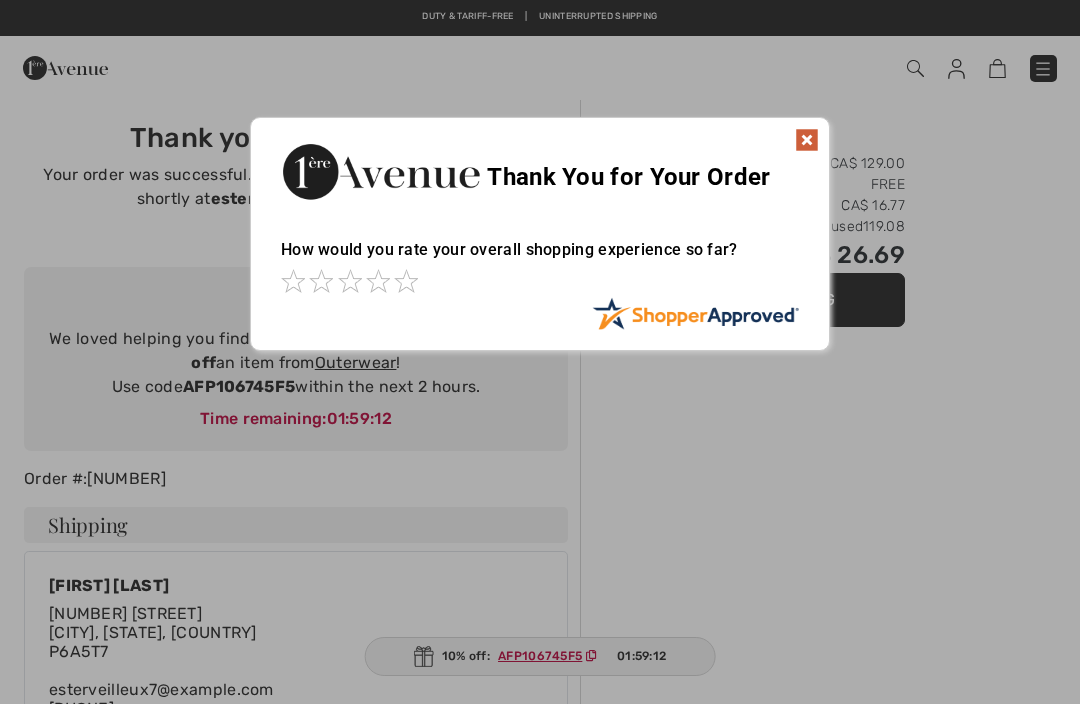 click at bounding box center (807, 140) 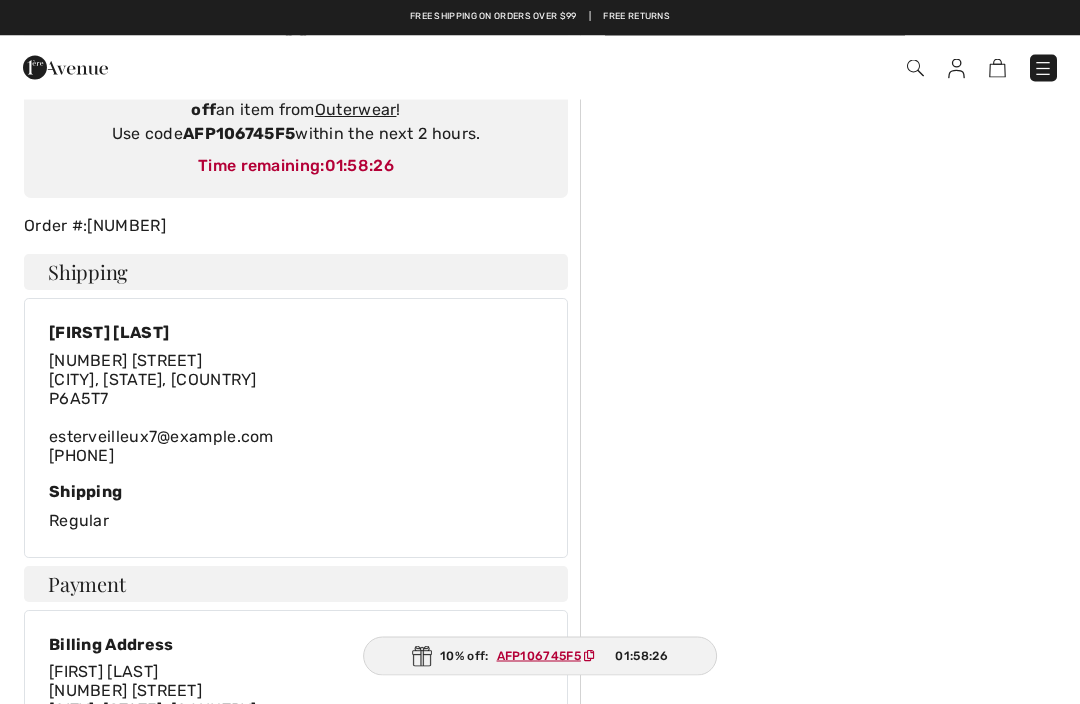 scroll, scrollTop: 0, scrollLeft: 0, axis: both 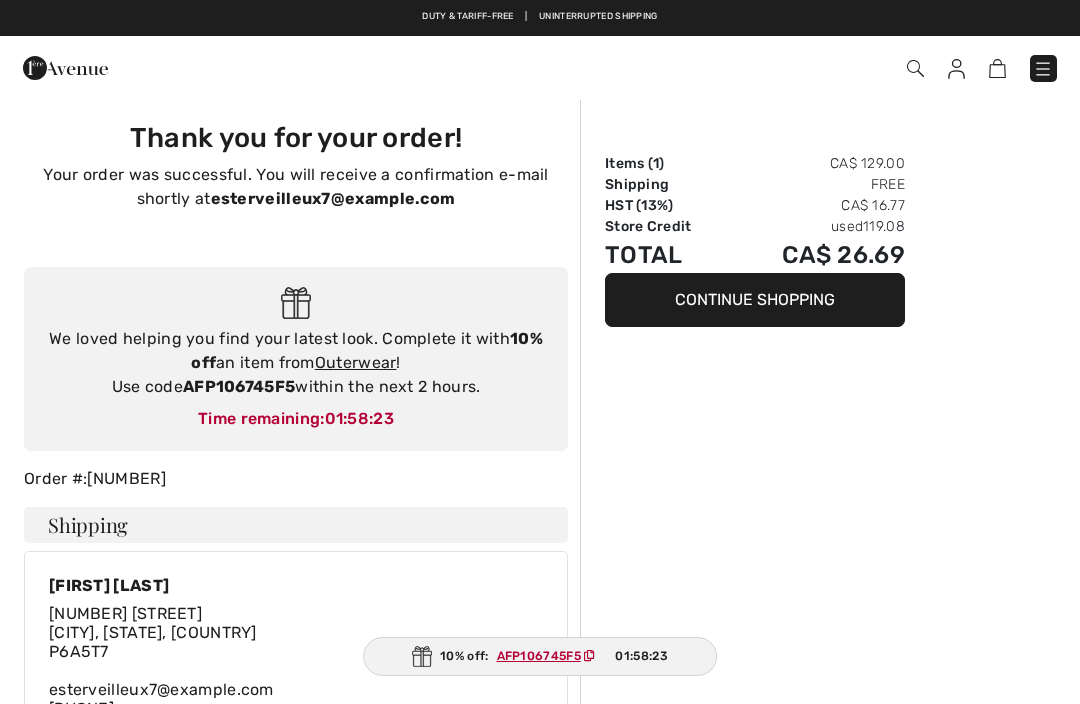 click on "Outerwear" at bounding box center (356, 362) 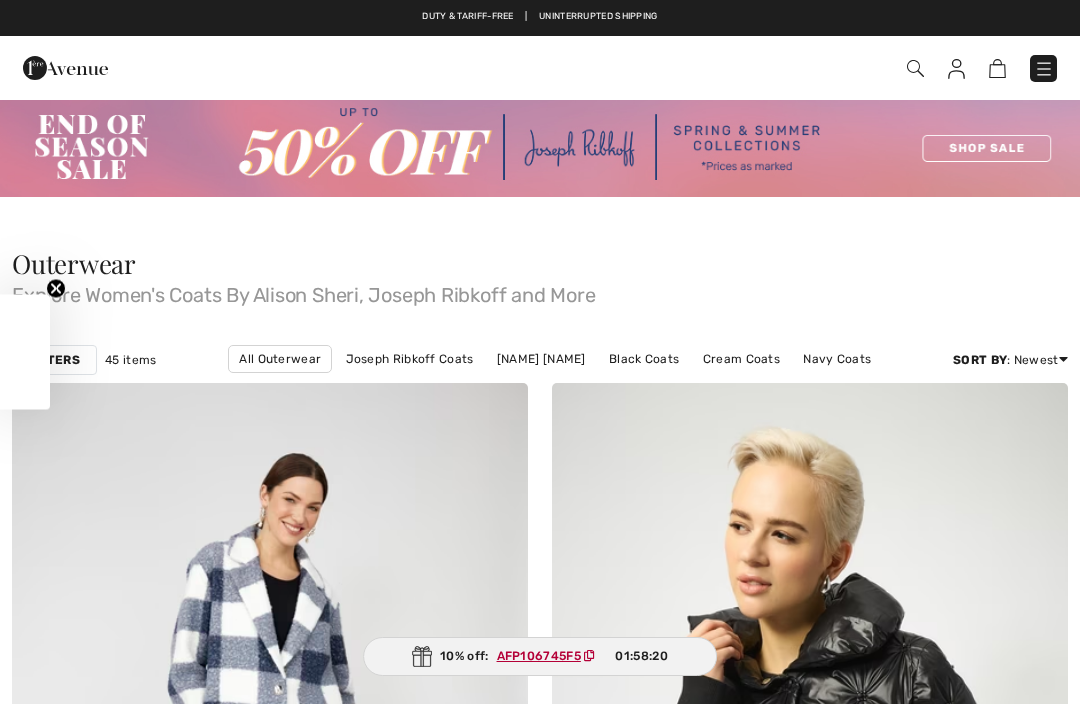 scroll, scrollTop: 0, scrollLeft: 0, axis: both 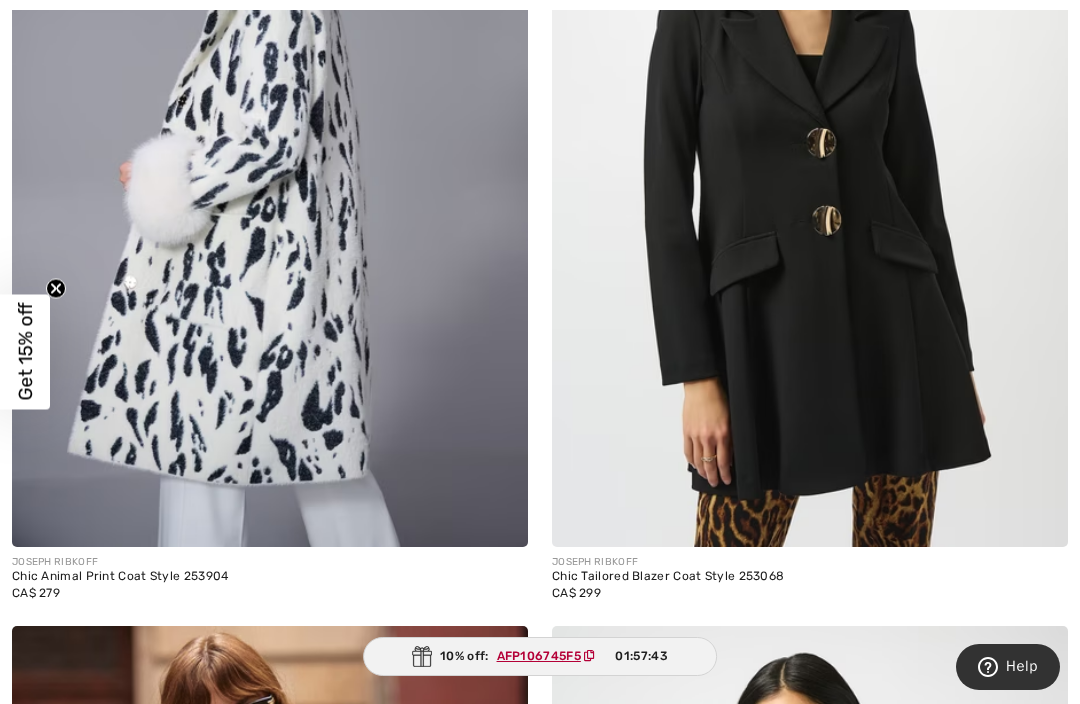 click on "CA$ 299" at bounding box center [810, 593] 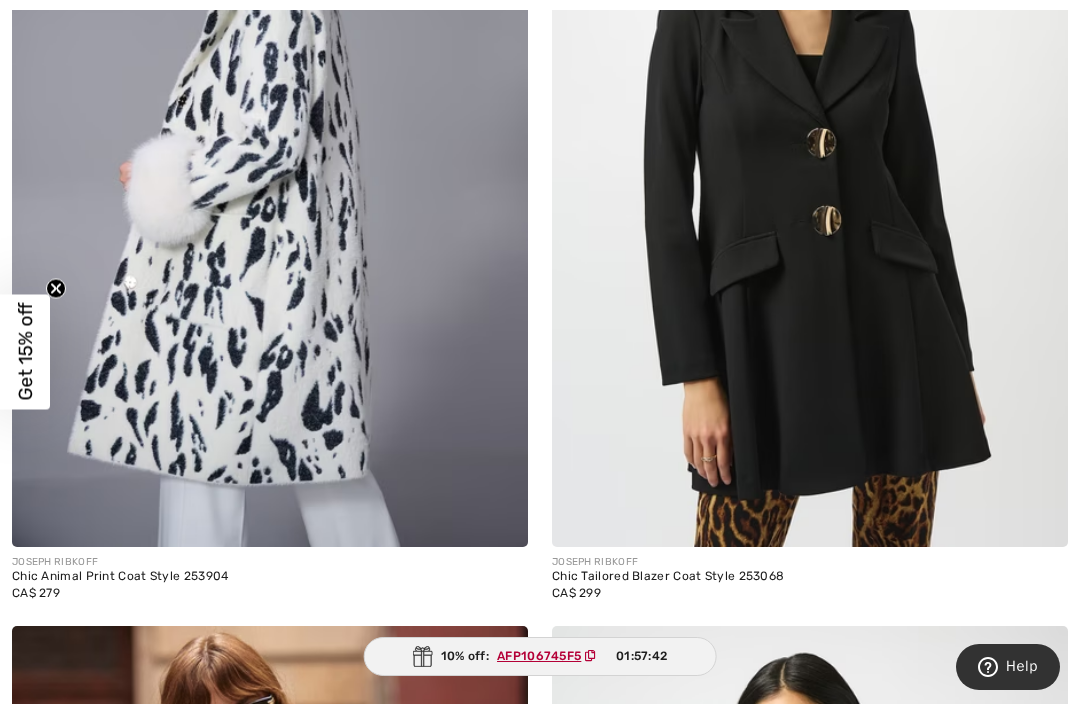 click on "Chic Tailored Blazer Coat Style 253068" at bounding box center (810, 577) 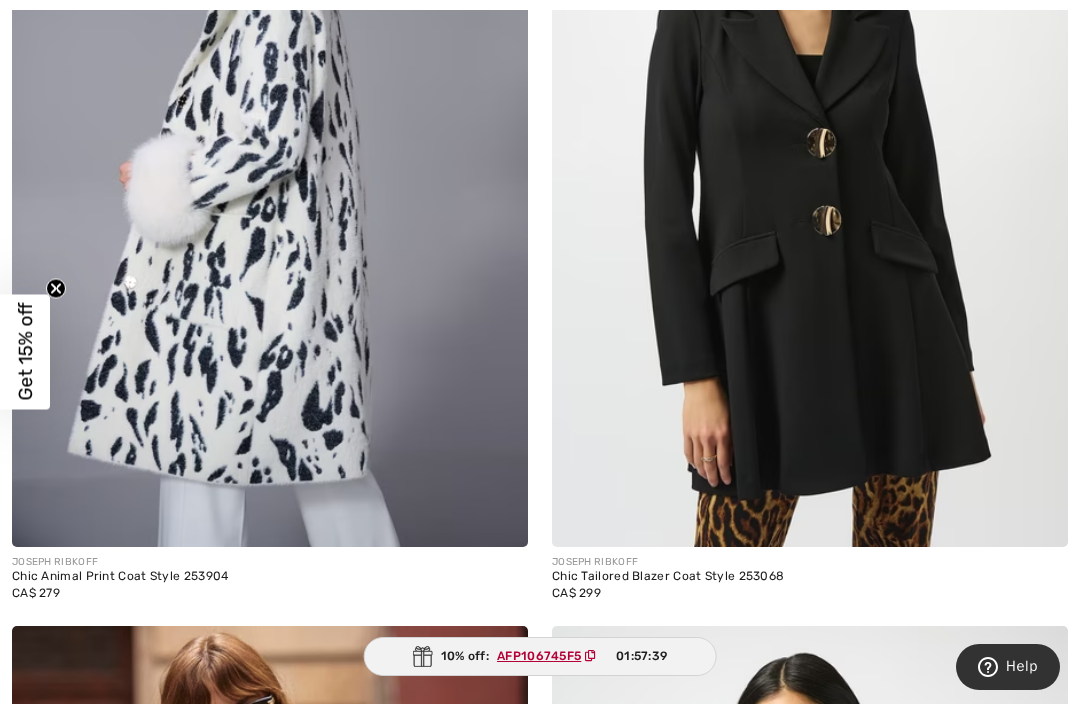 click on "Chic Tailored Blazer Coat Style 253068" at bounding box center (810, 577) 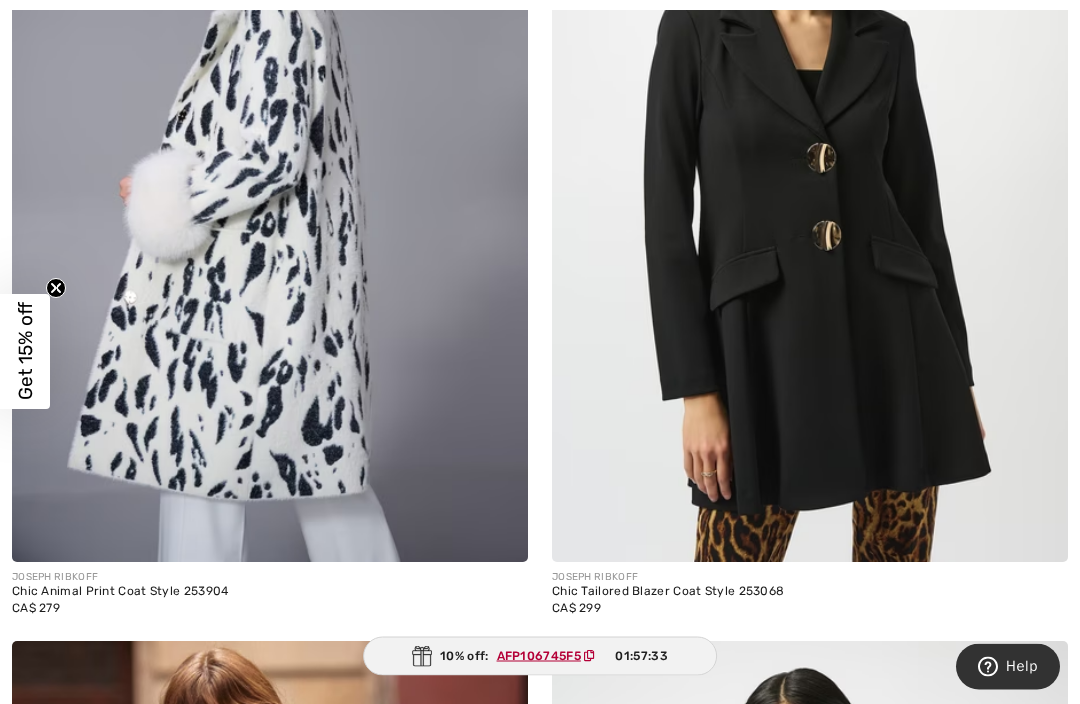 scroll, scrollTop: 6901, scrollLeft: 0, axis: vertical 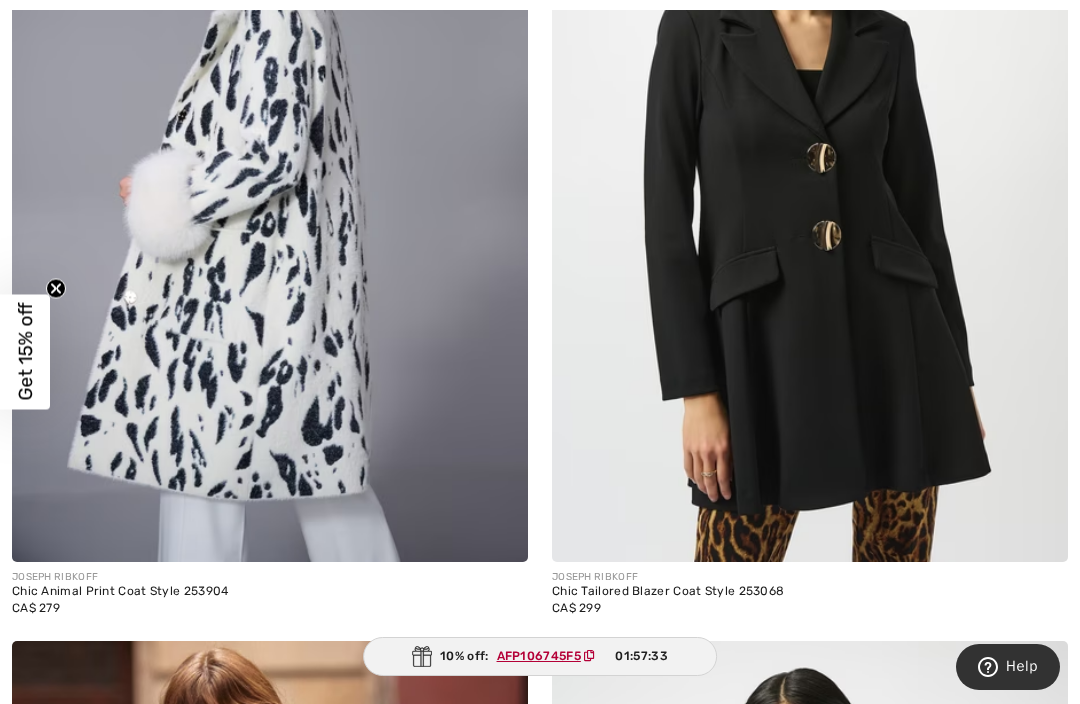 click on "Chic Tailored Blazer Coat Style 253068" at bounding box center [810, 592] 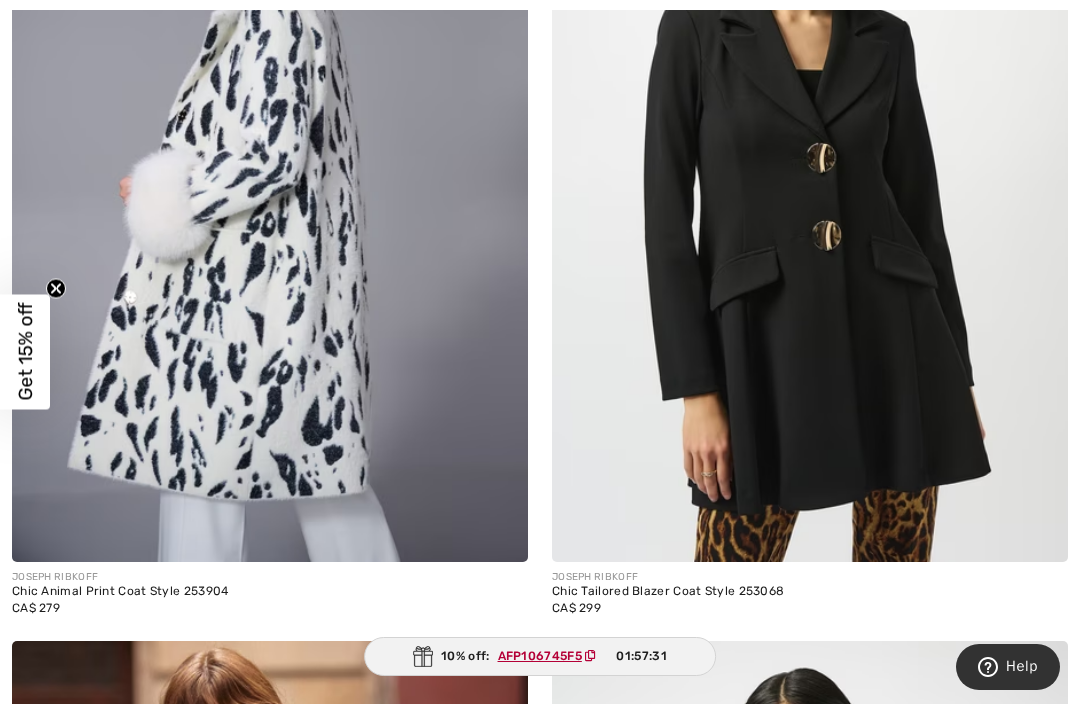 click at bounding box center [810, 175] 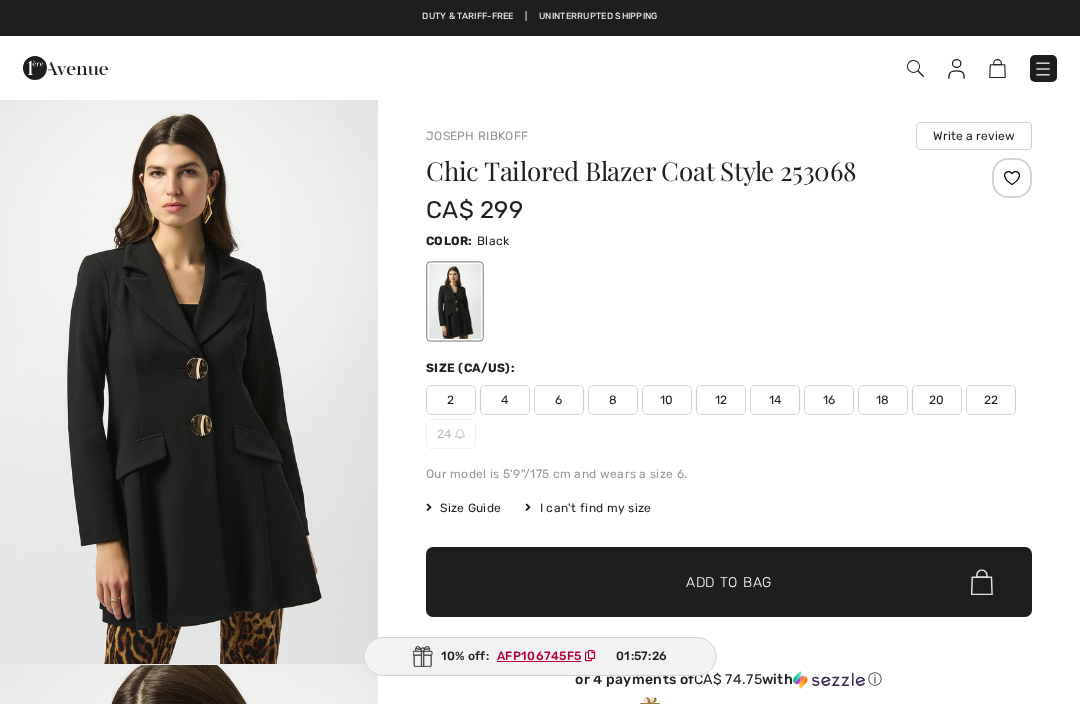 scroll, scrollTop: 0, scrollLeft: 0, axis: both 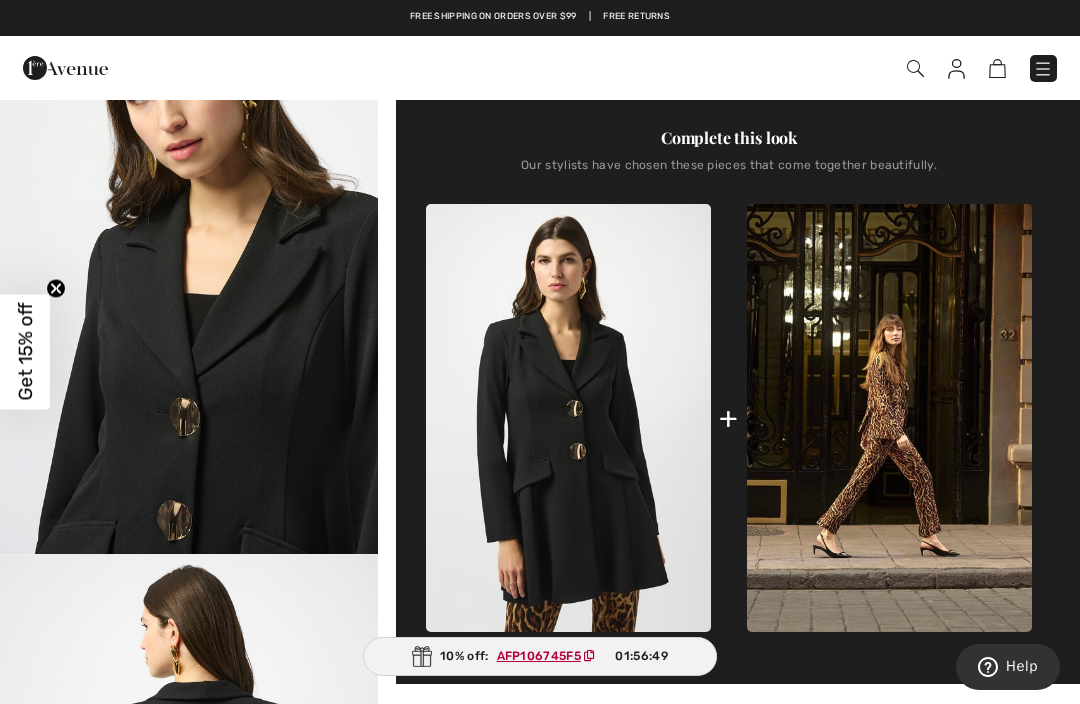 click on "+" at bounding box center (729, 418) 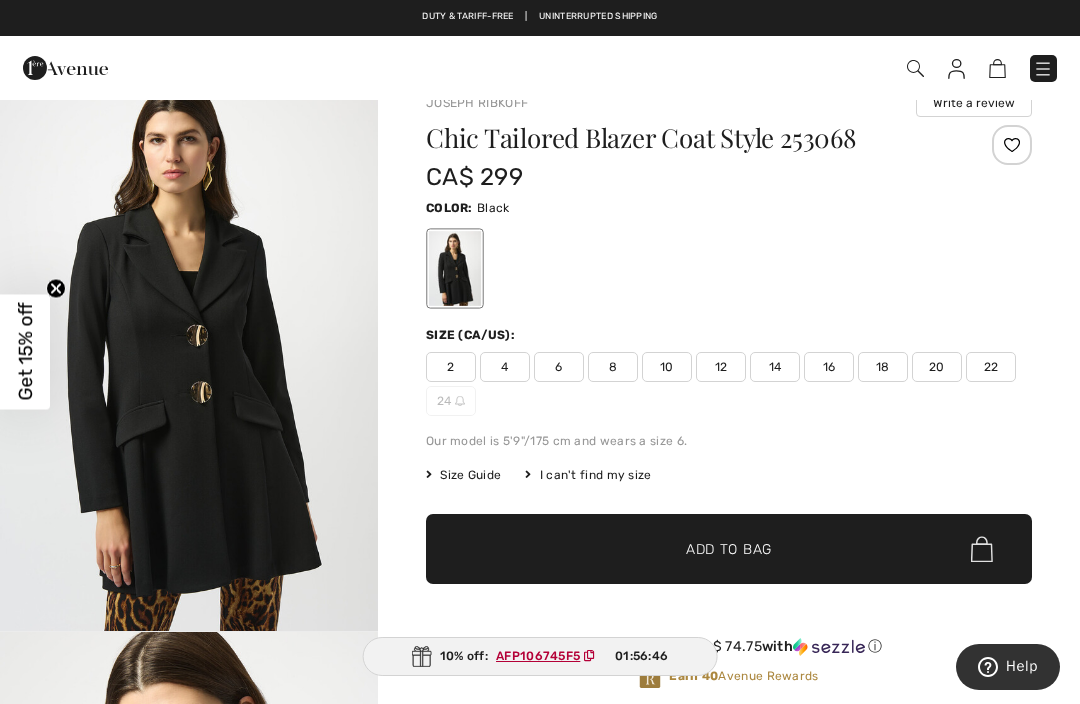 scroll, scrollTop: 0, scrollLeft: 0, axis: both 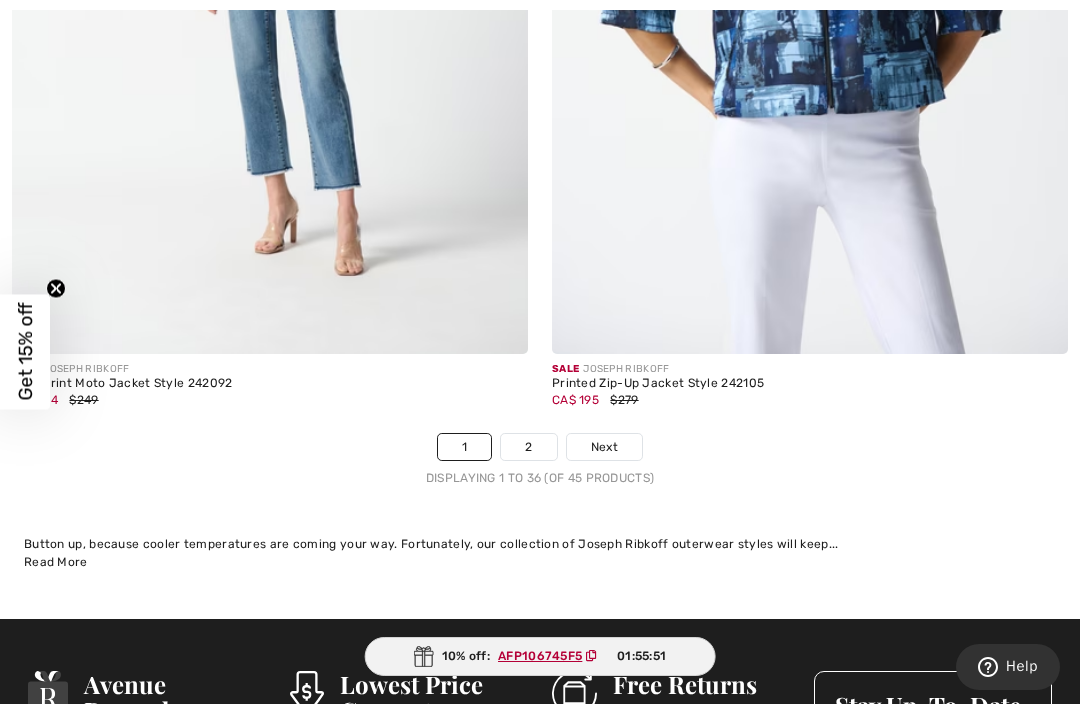 click on "2" at bounding box center (528, 447) 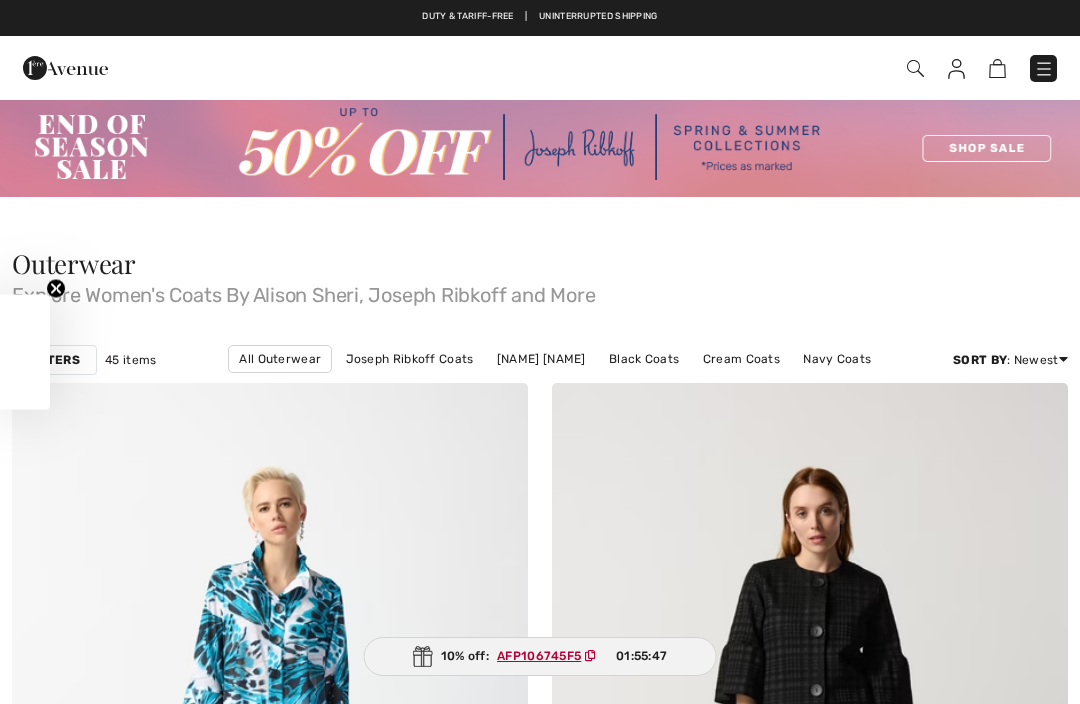 scroll, scrollTop: 0, scrollLeft: 0, axis: both 